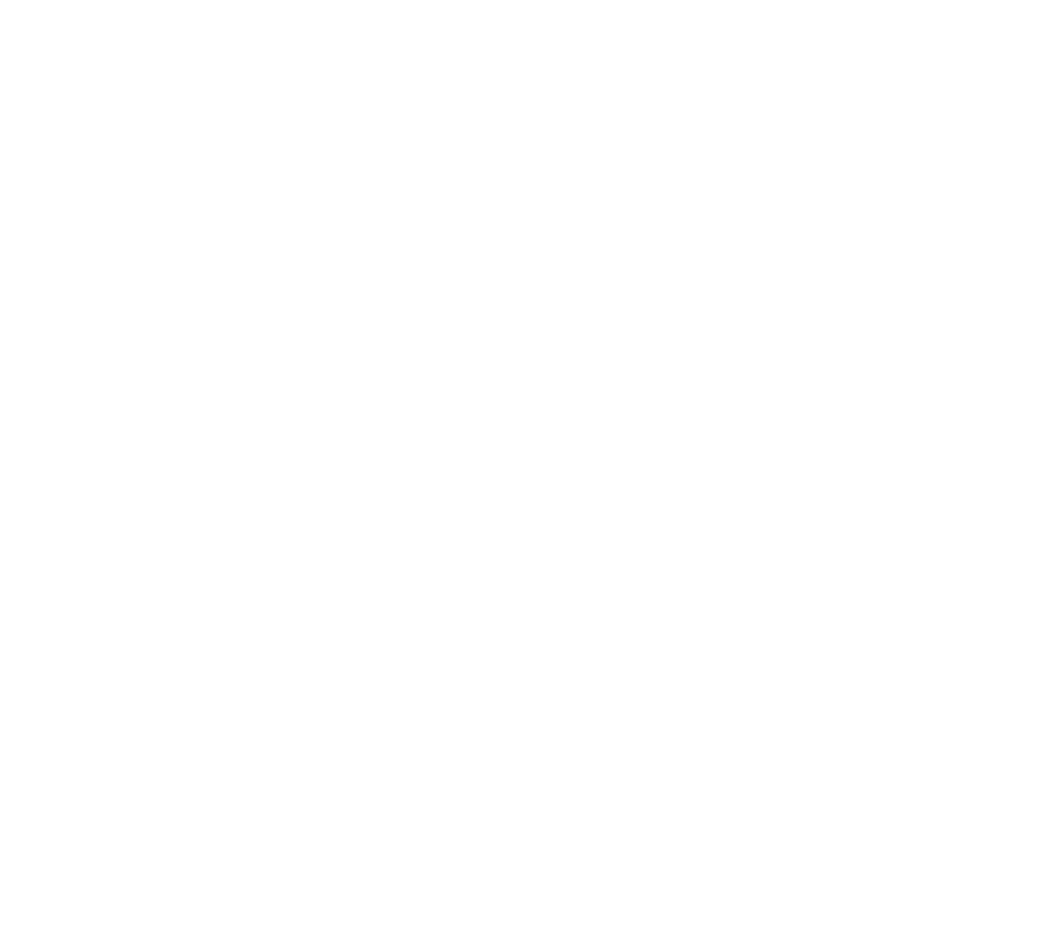 scroll, scrollTop: 0, scrollLeft: 0, axis: both 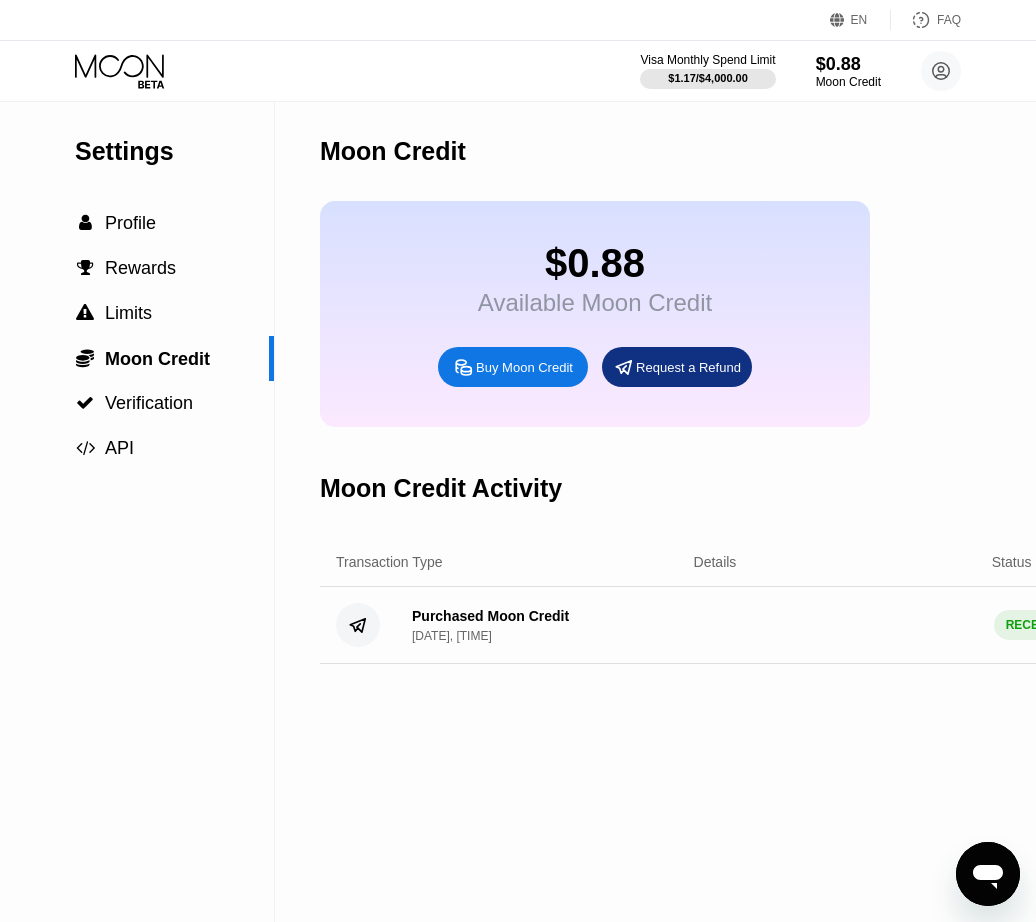 click 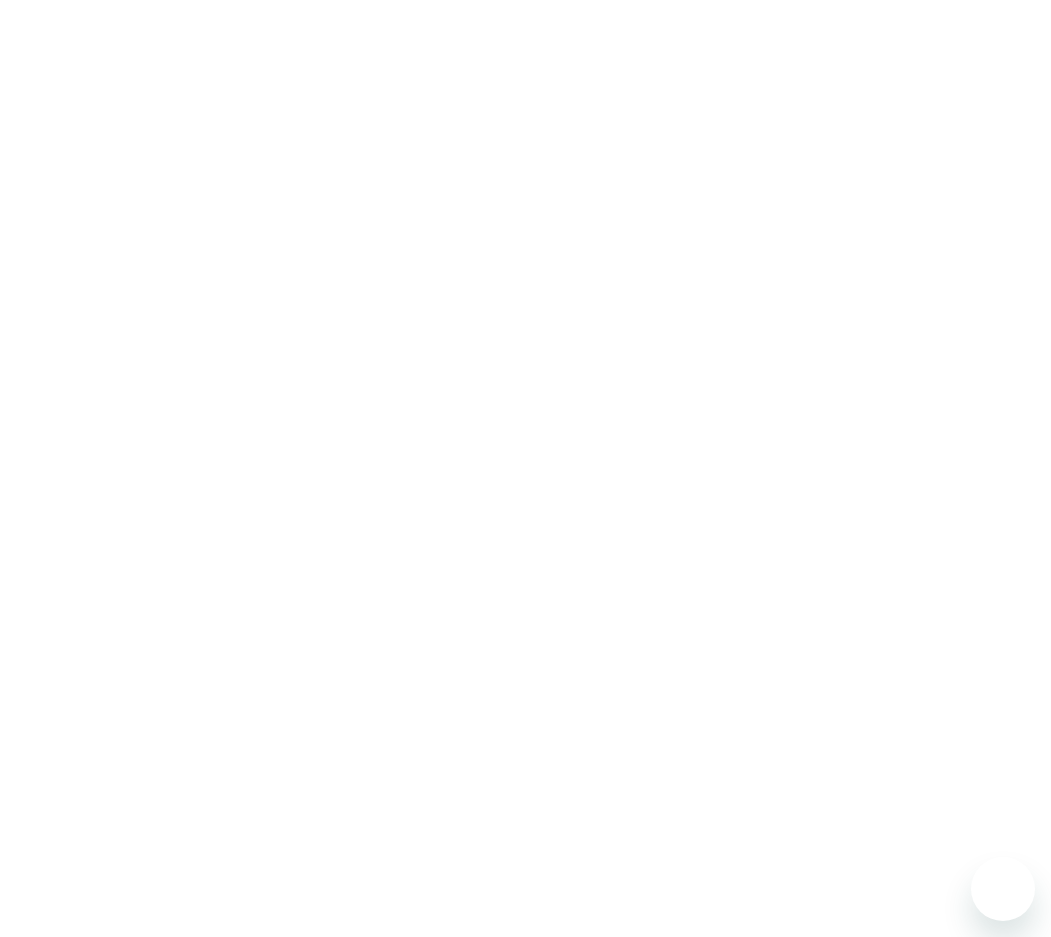 scroll, scrollTop: 0, scrollLeft: 0, axis: both 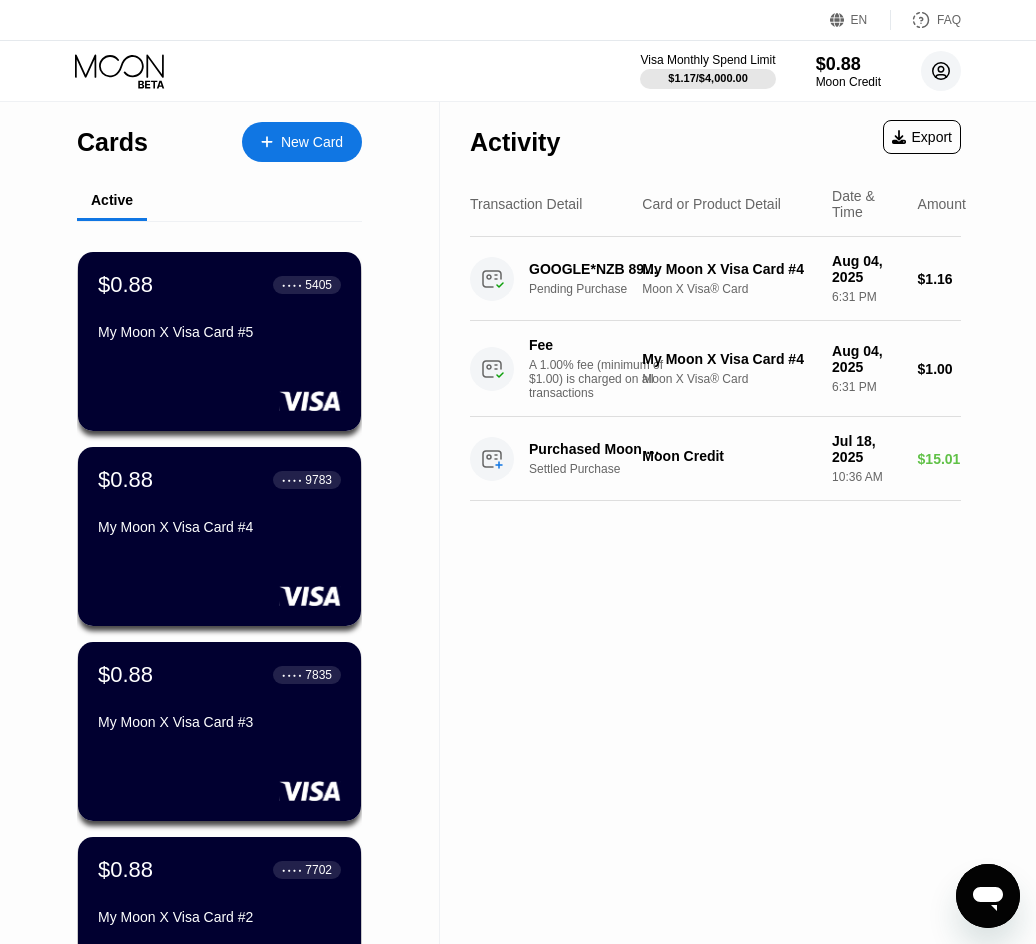 click 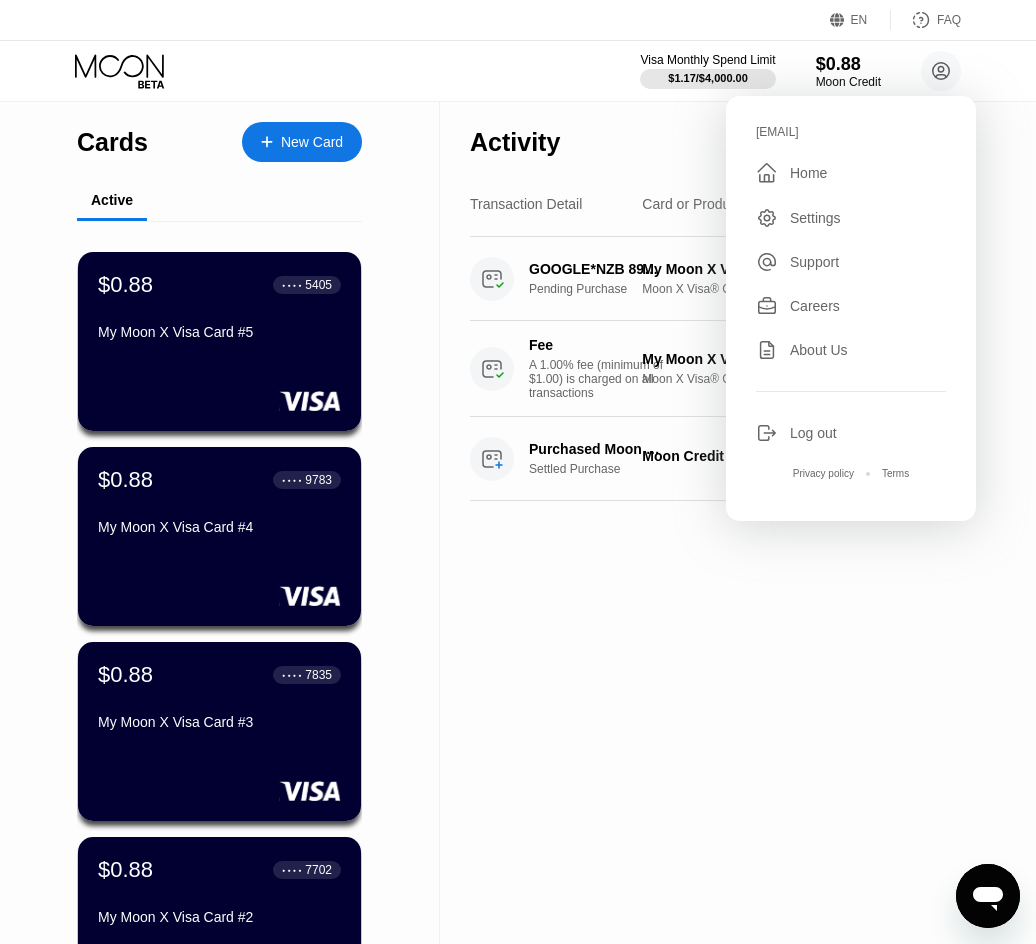 click on "Activity Export Transaction Detail Card or Product Detail Date & Time Amount GOOGLE*NZB 891023        G.CO/HELPPAY#GB Pending Purchase My Moon X Visa Card #4 Moon X Visa® Card Aug 04, 2025 6:31 PM $1.16 Fee A 1.00% fee (minimum of $1.00) is charged on all transactions My Moon X Visa Card #4 Moon X Visa® Card Aug 04, 2025 6:31 PM $1.00 Purchased Moon Credit Settled Purchase Moon Credit Jul 18, 2025 10:36 AM $15.01" at bounding box center [715, 687] 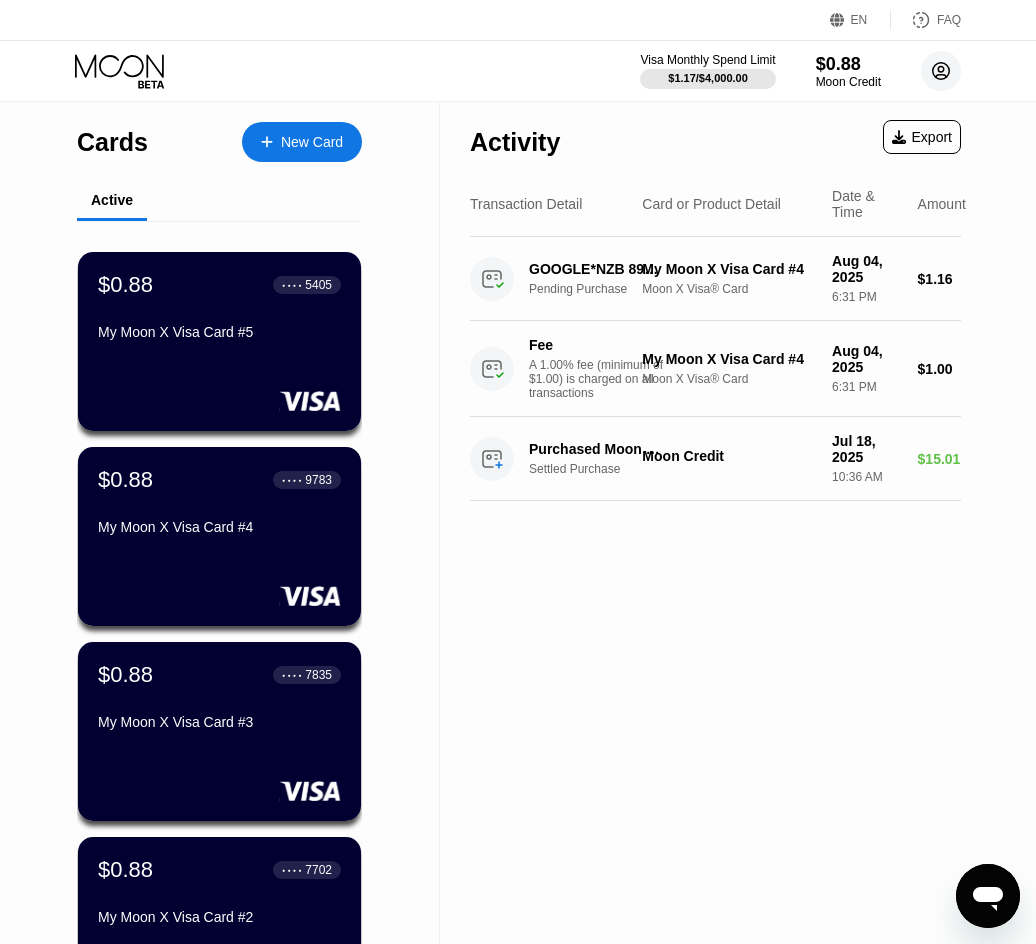 click 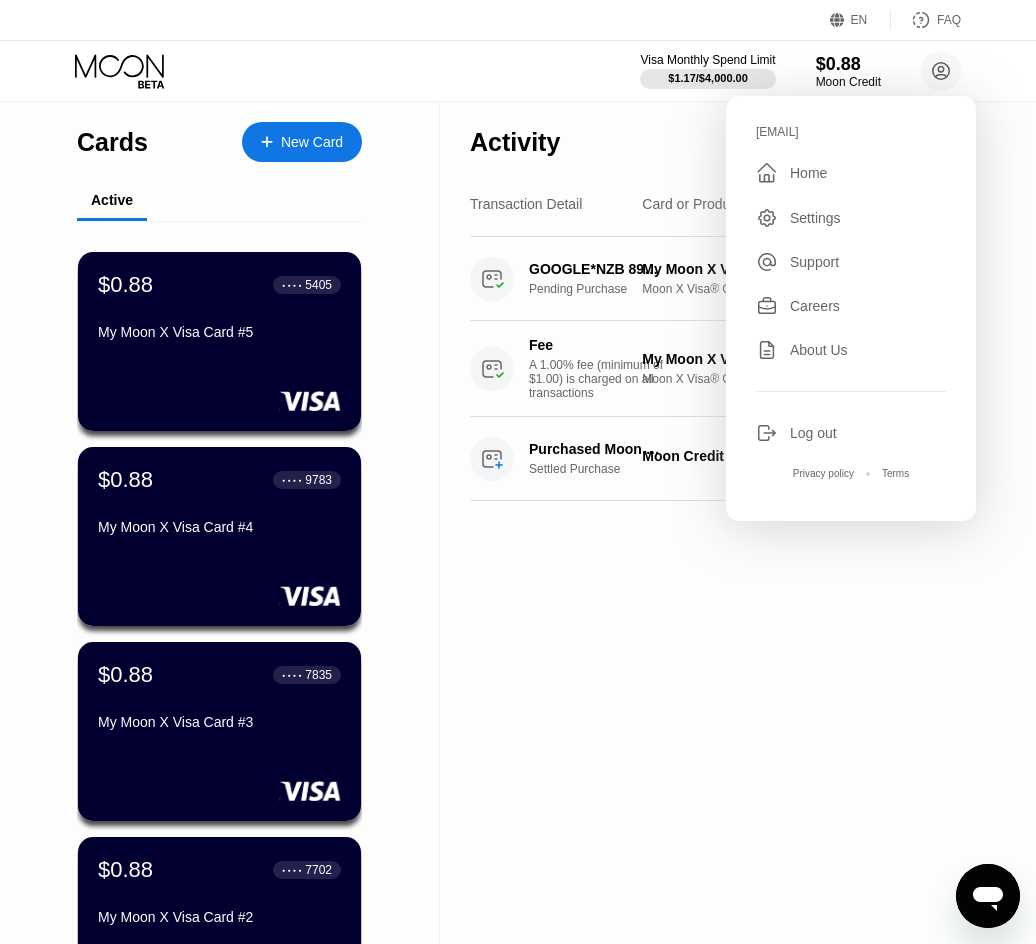 click on "Log out" at bounding box center [813, 433] 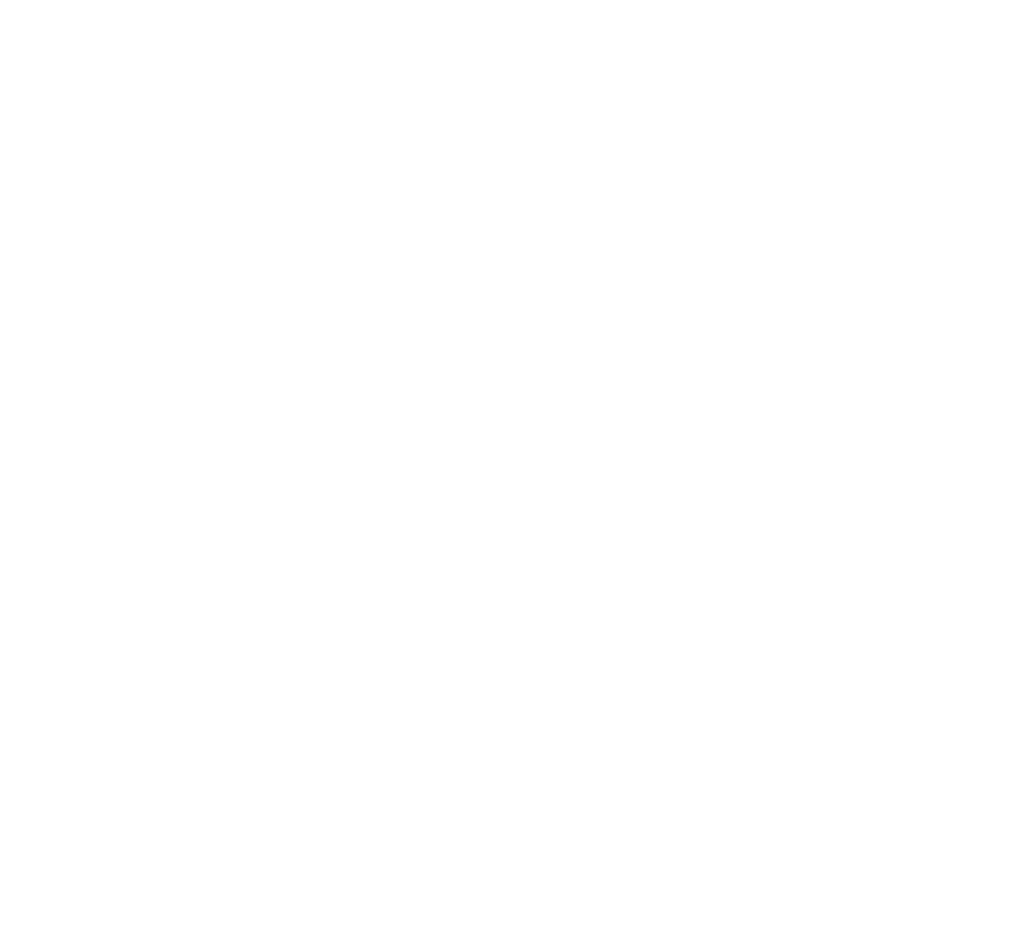 scroll, scrollTop: 0, scrollLeft: 0, axis: both 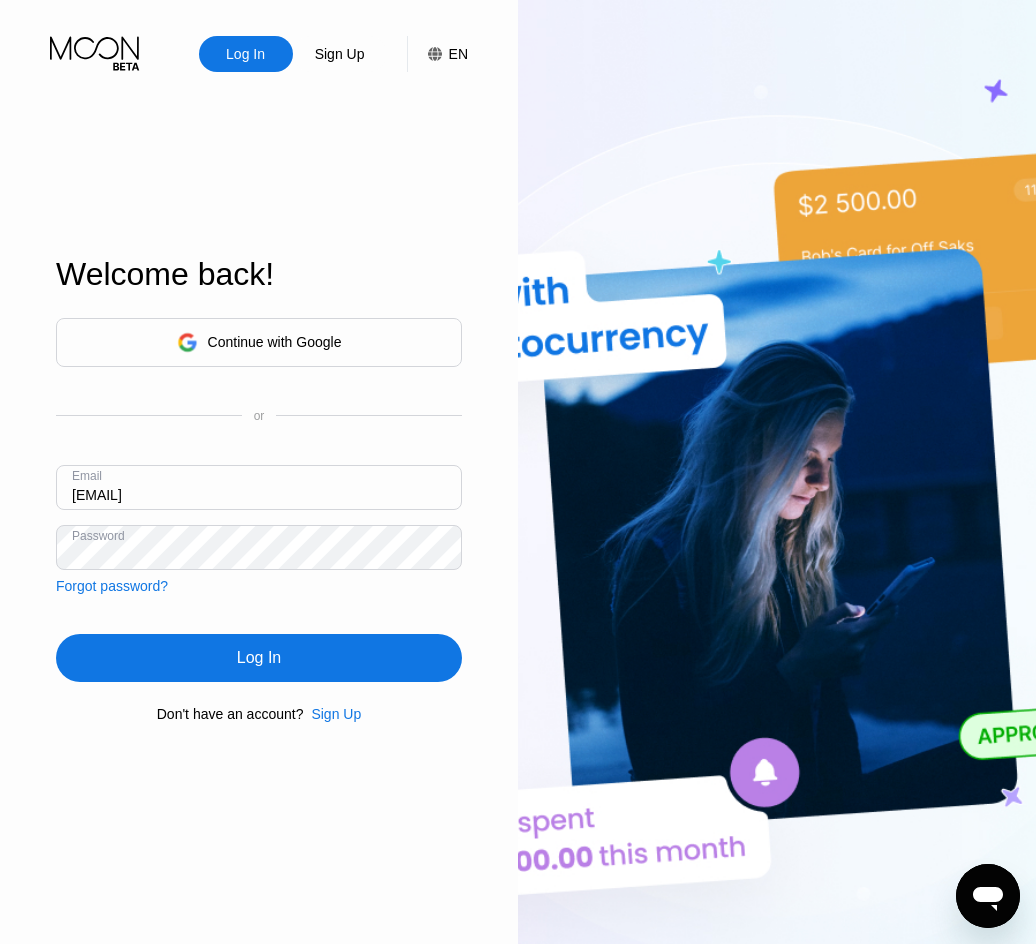 click on "harshpremium01+3@gmail.com" at bounding box center (259, 487) 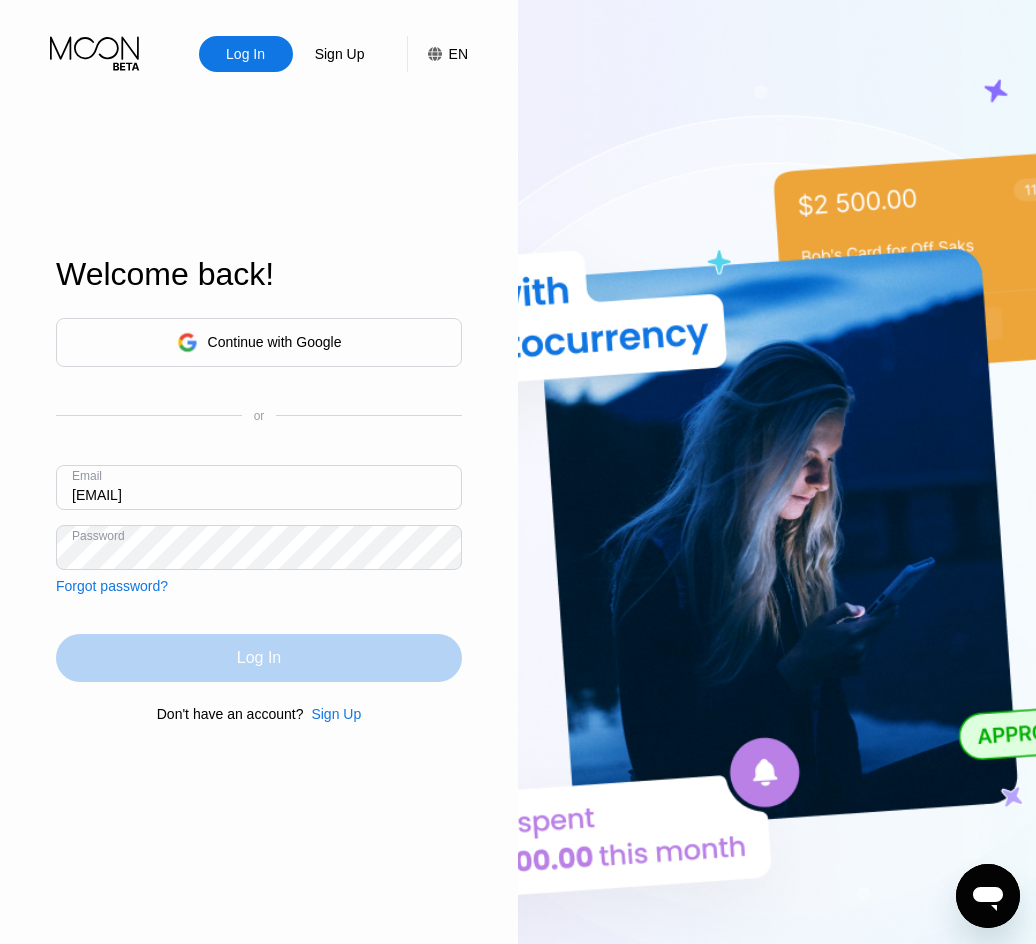 click on "Log In" at bounding box center [259, 658] 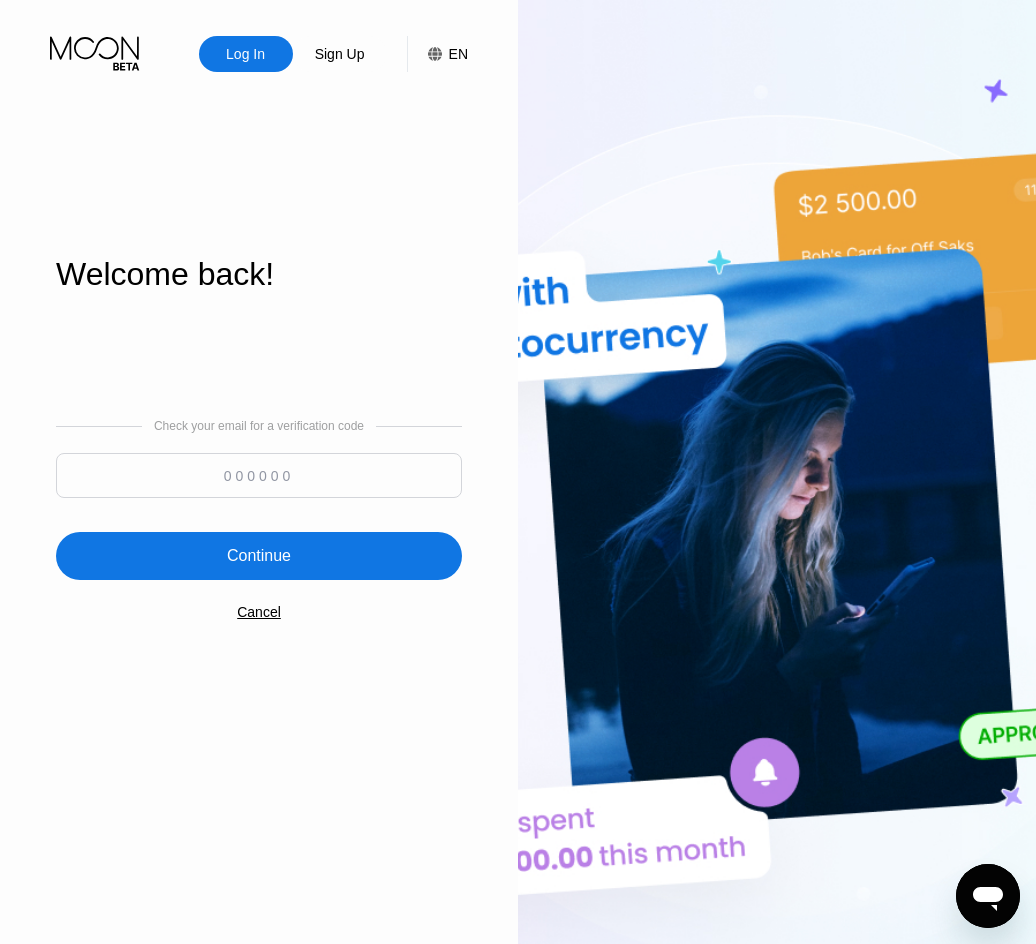 click at bounding box center [259, 475] 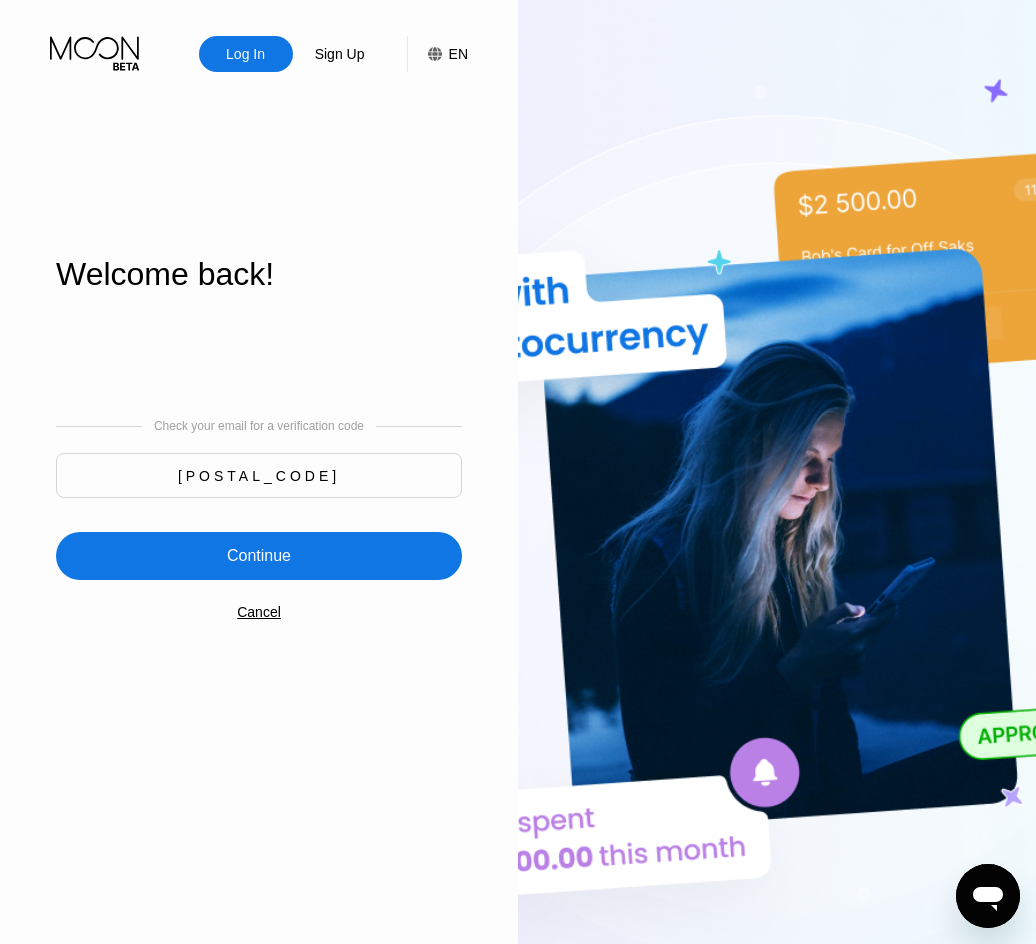type on "897112" 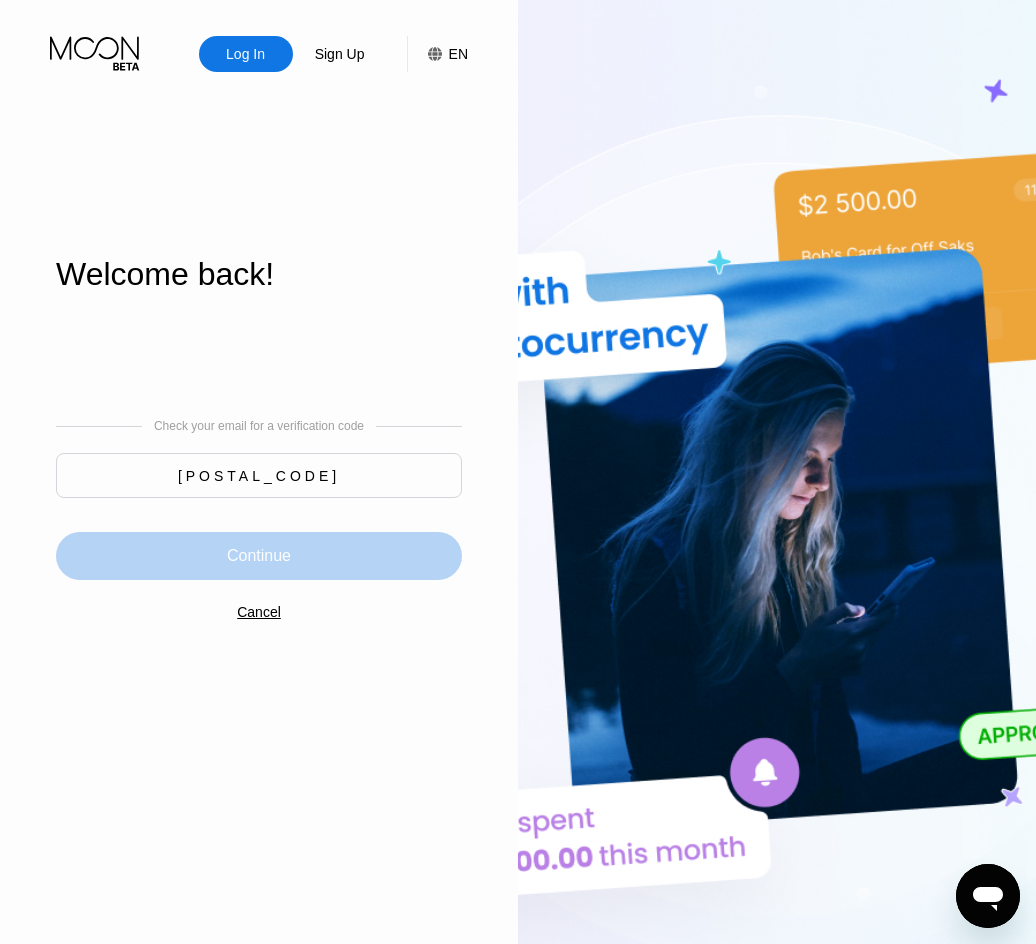 click on "Continue" at bounding box center [259, 556] 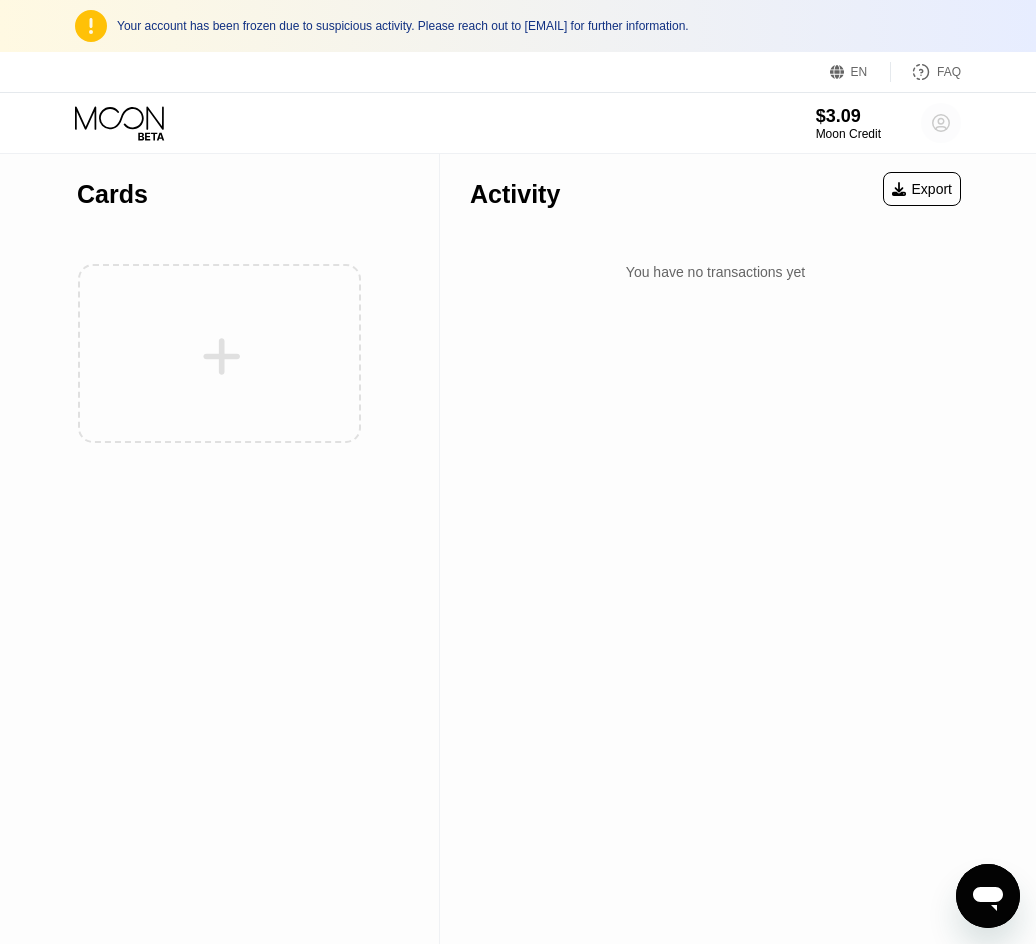 click 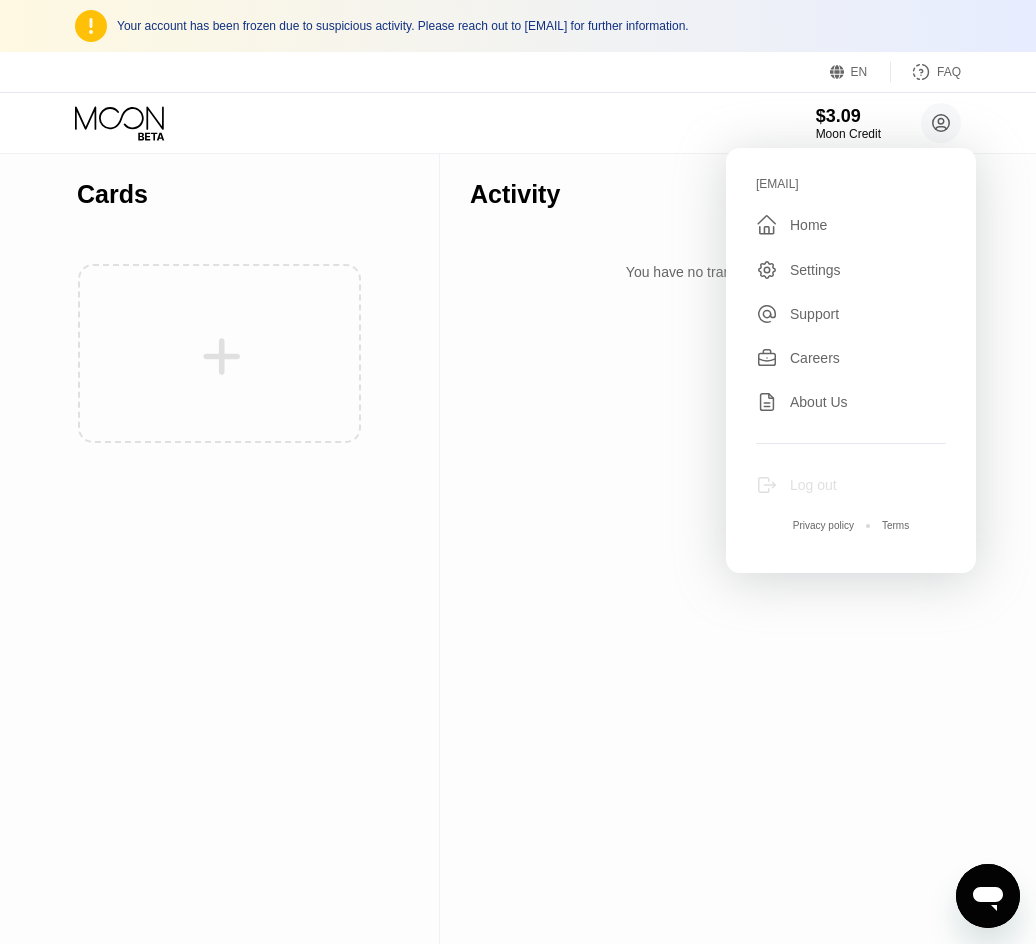 click on "Log out" at bounding box center [813, 485] 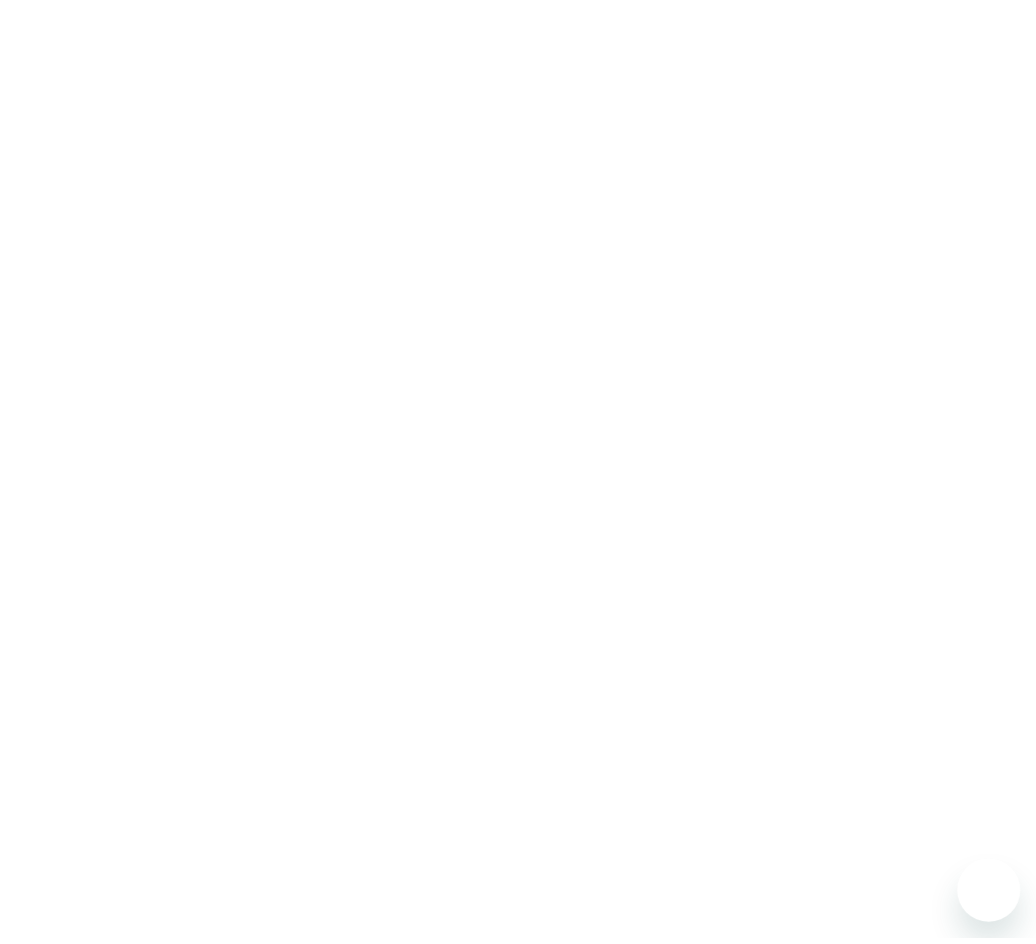 scroll, scrollTop: 0, scrollLeft: 0, axis: both 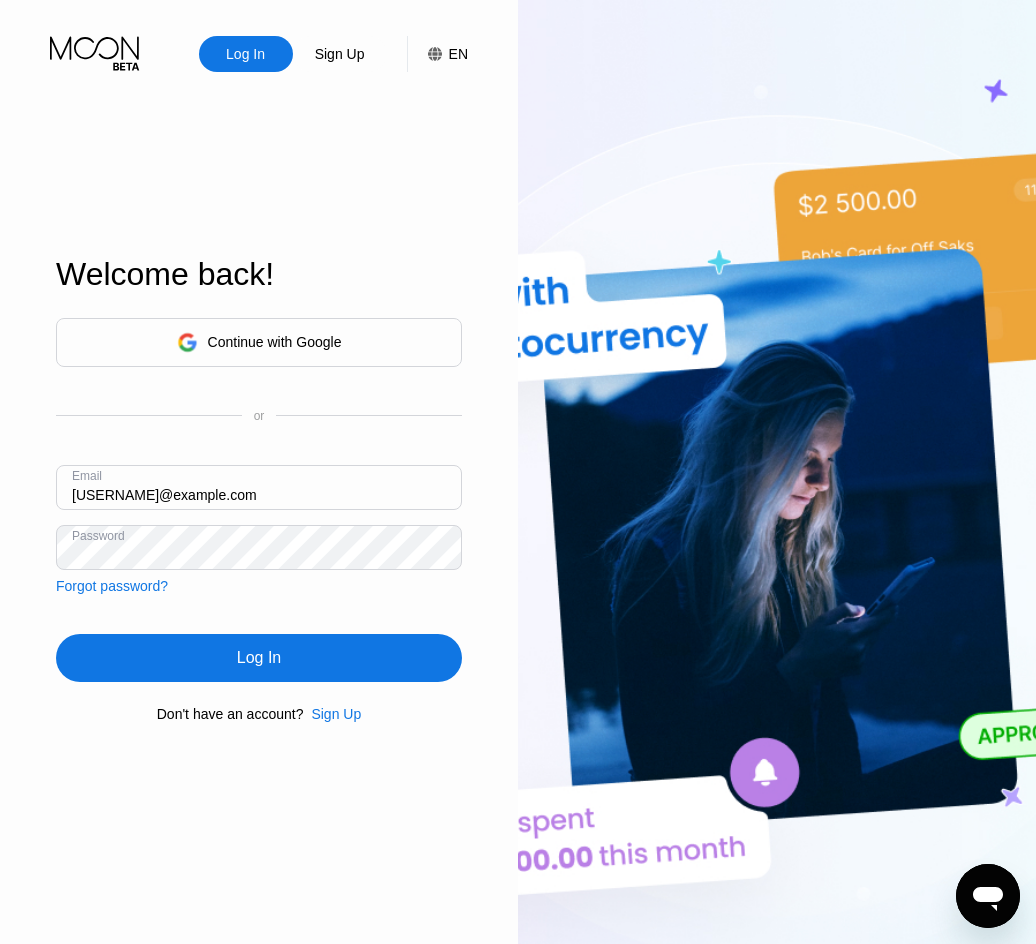 click on "[USERNAME]@example.com" at bounding box center [259, 487] 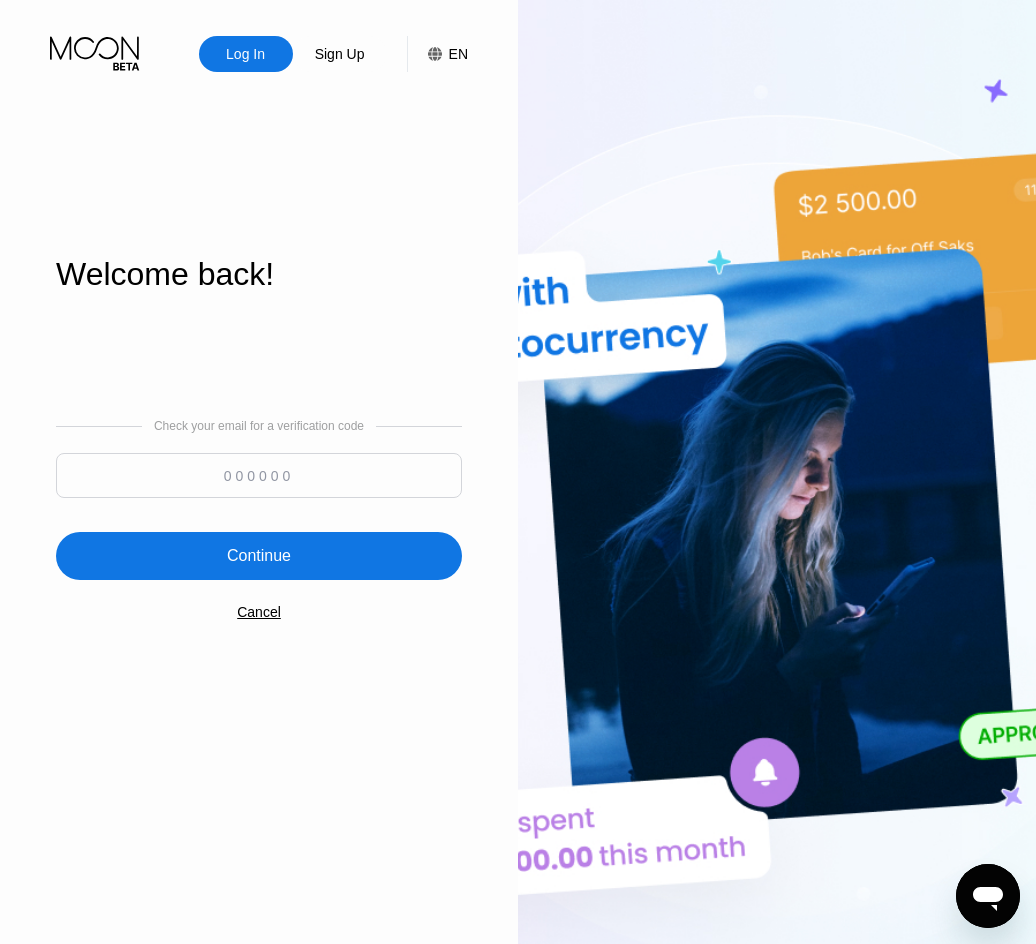 click at bounding box center [259, 475] 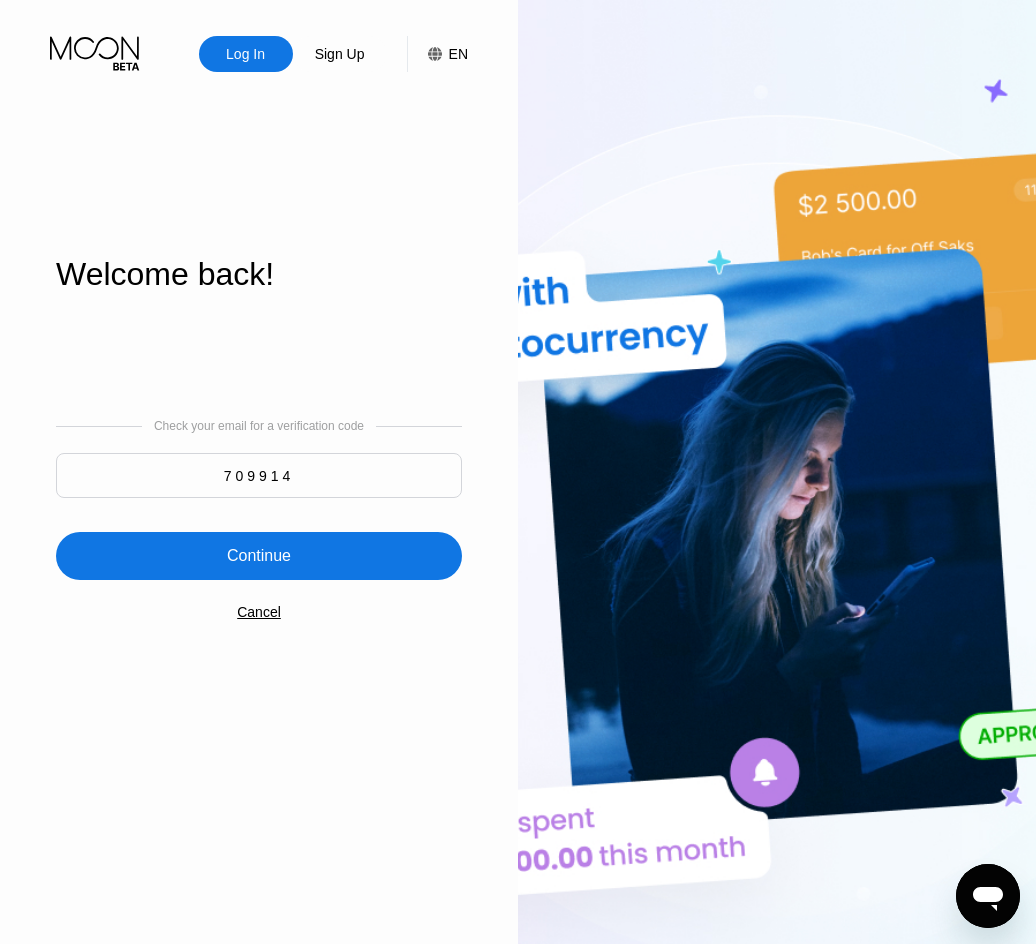 type on "709914" 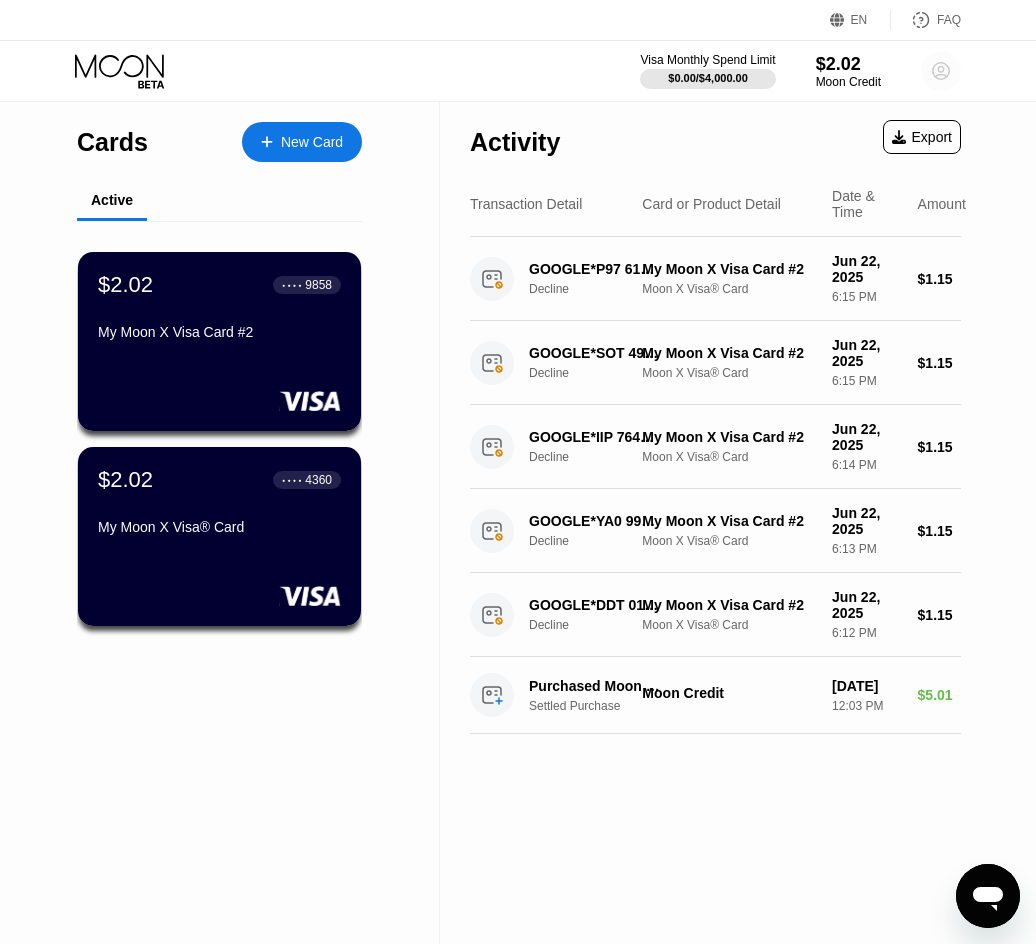 click 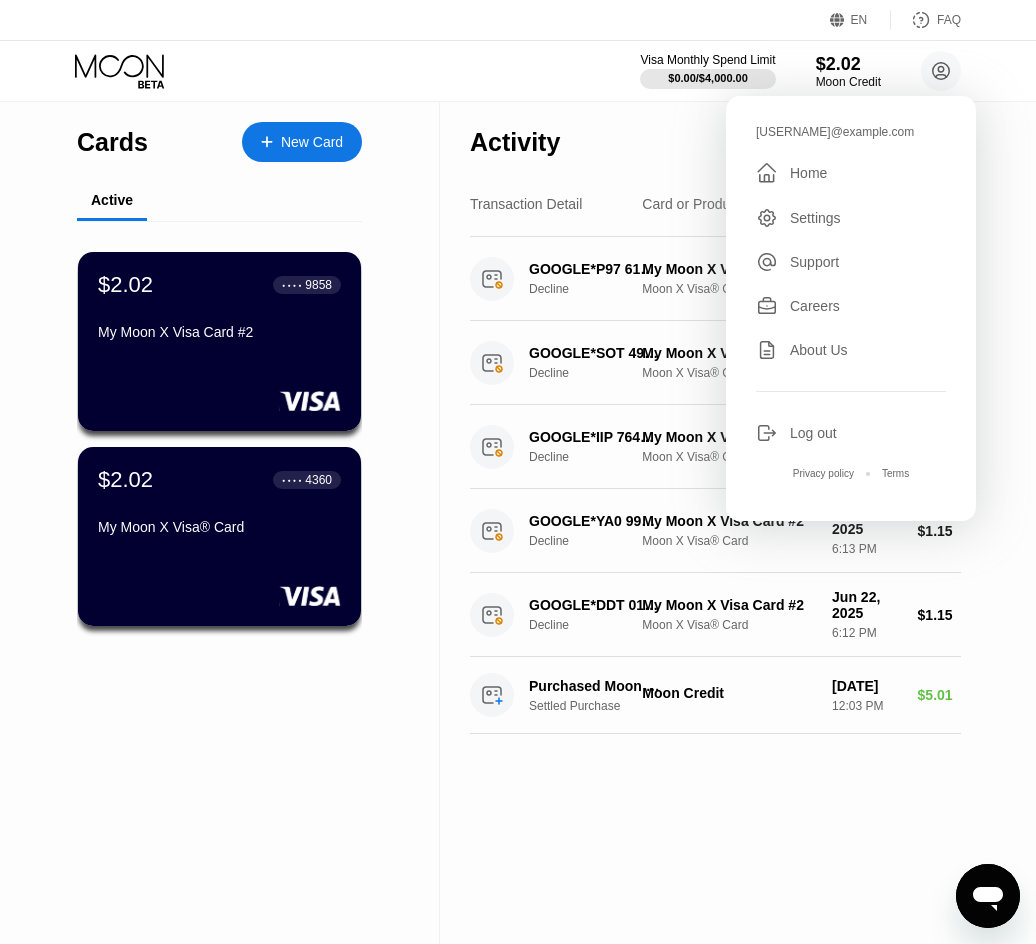 click on "Log out" at bounding box center [851, 433] 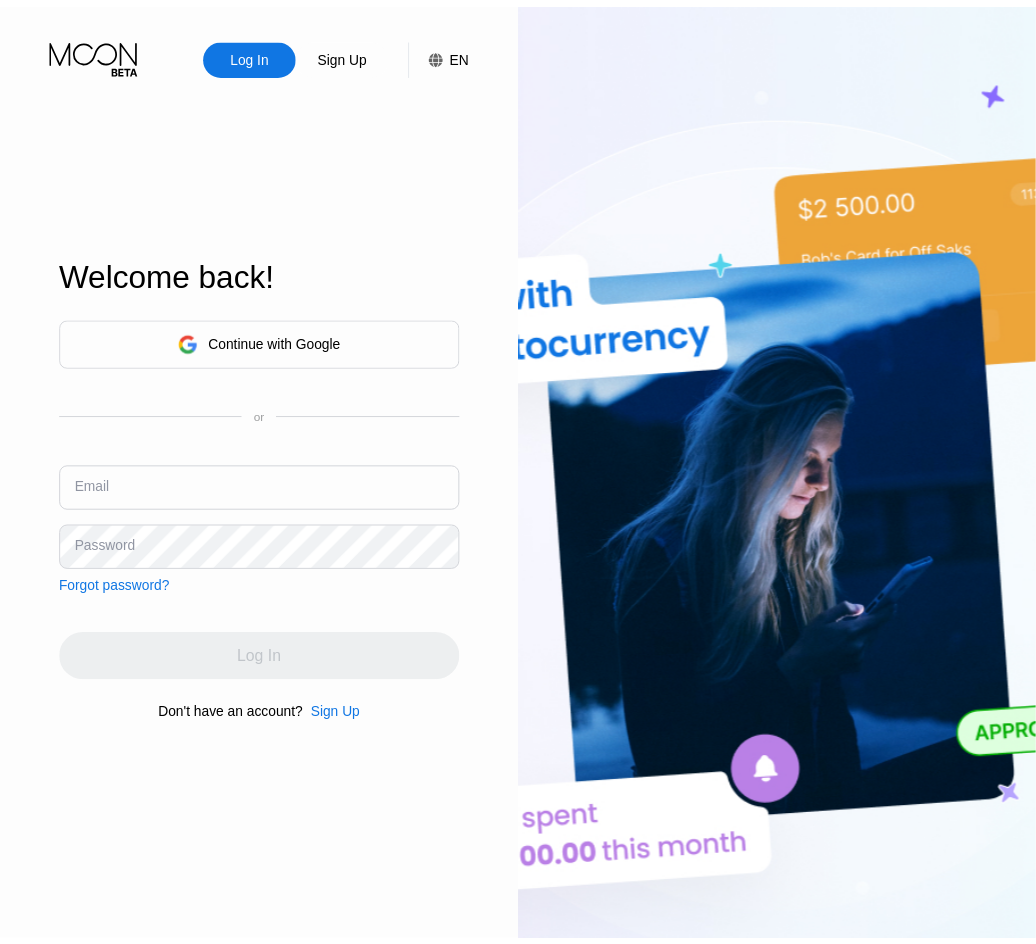 scroll, scrollTop: 0, scrollLeft: 0, axis: both 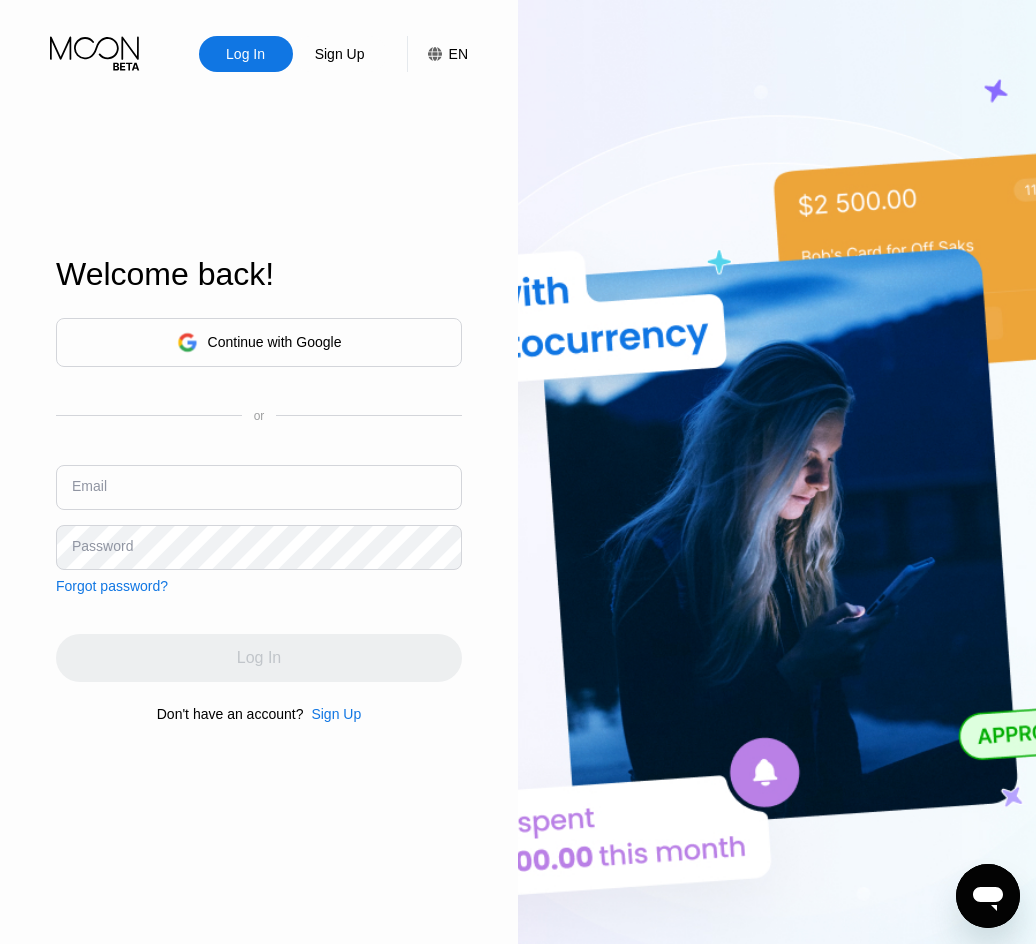 type on "[USERNAME]@example.com" 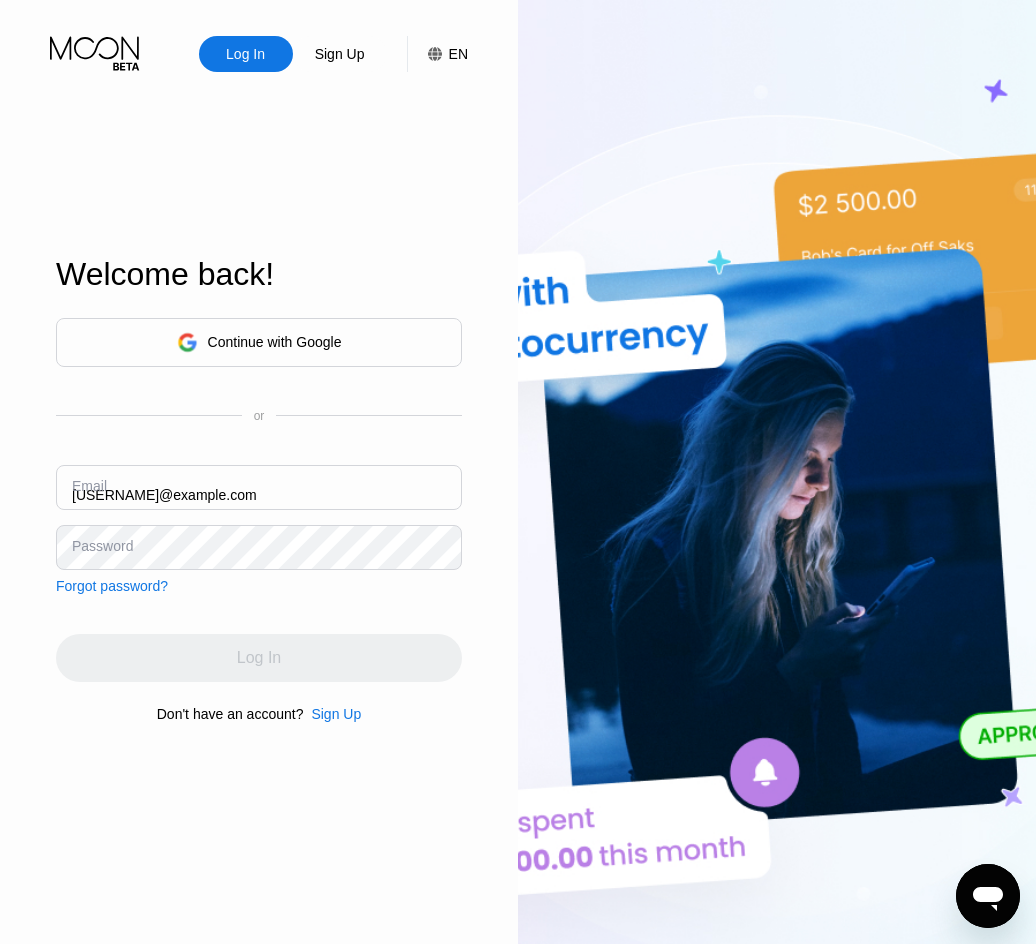 click on "[USERNAME]@example.com" at bounding box center (259, 487) 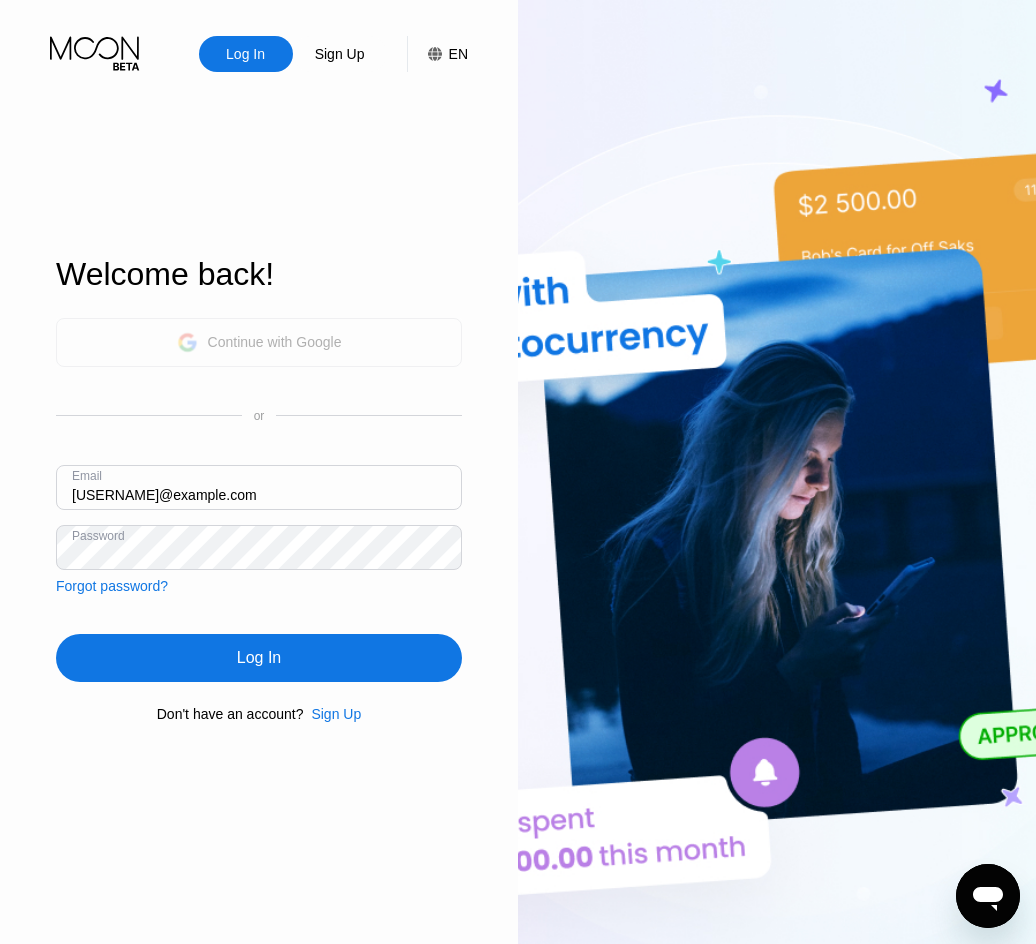 click on "Continue with Google" at bounding box center [275, 342] 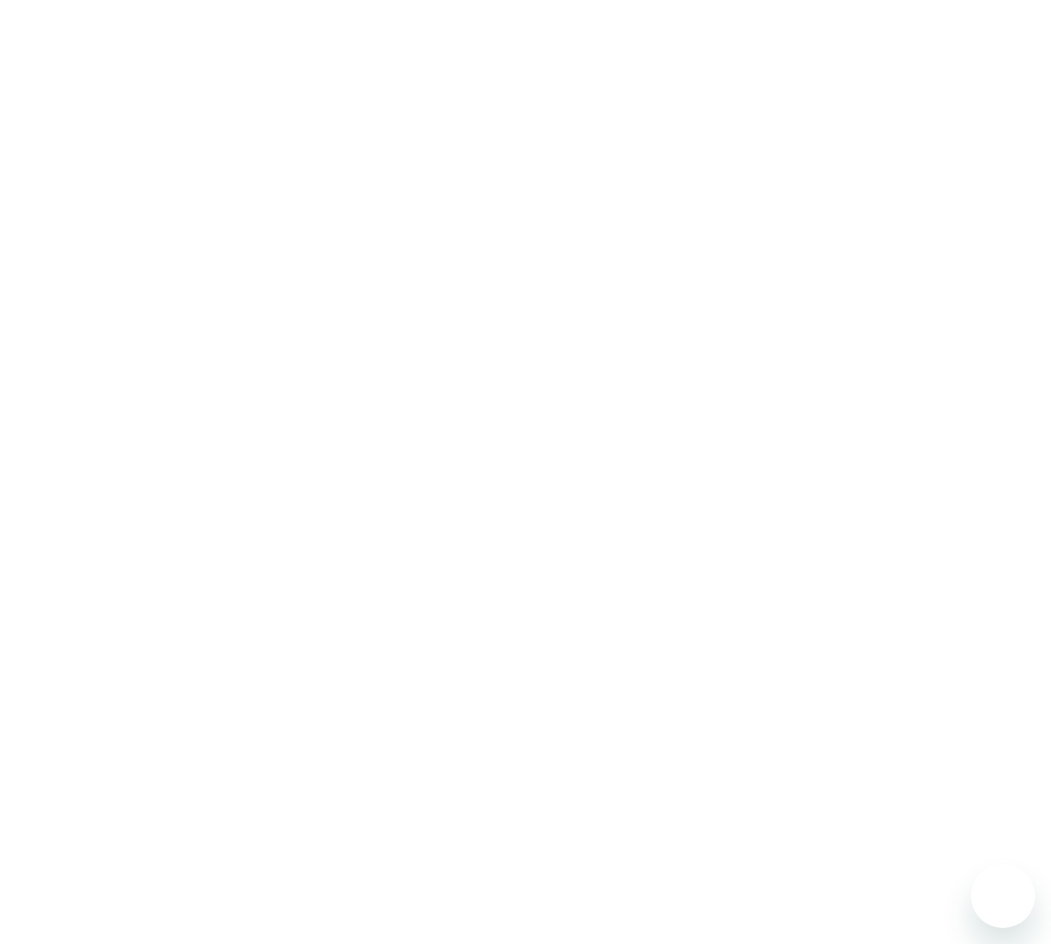 scroll, scrollTop: 0, scrollLeft: 0, axis: both 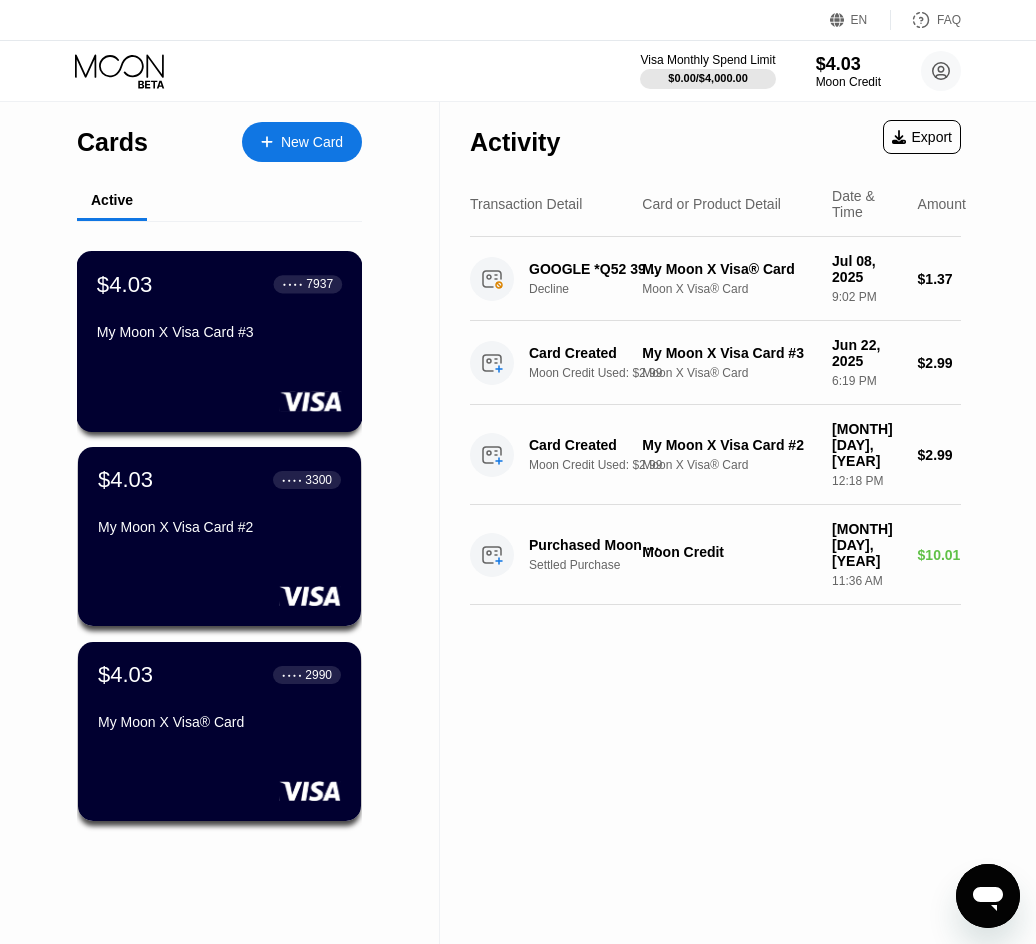 click on "$4.03 ● ● ● ● 7937 My Moon X Visa Card #3" at bounding box center (220, 341) 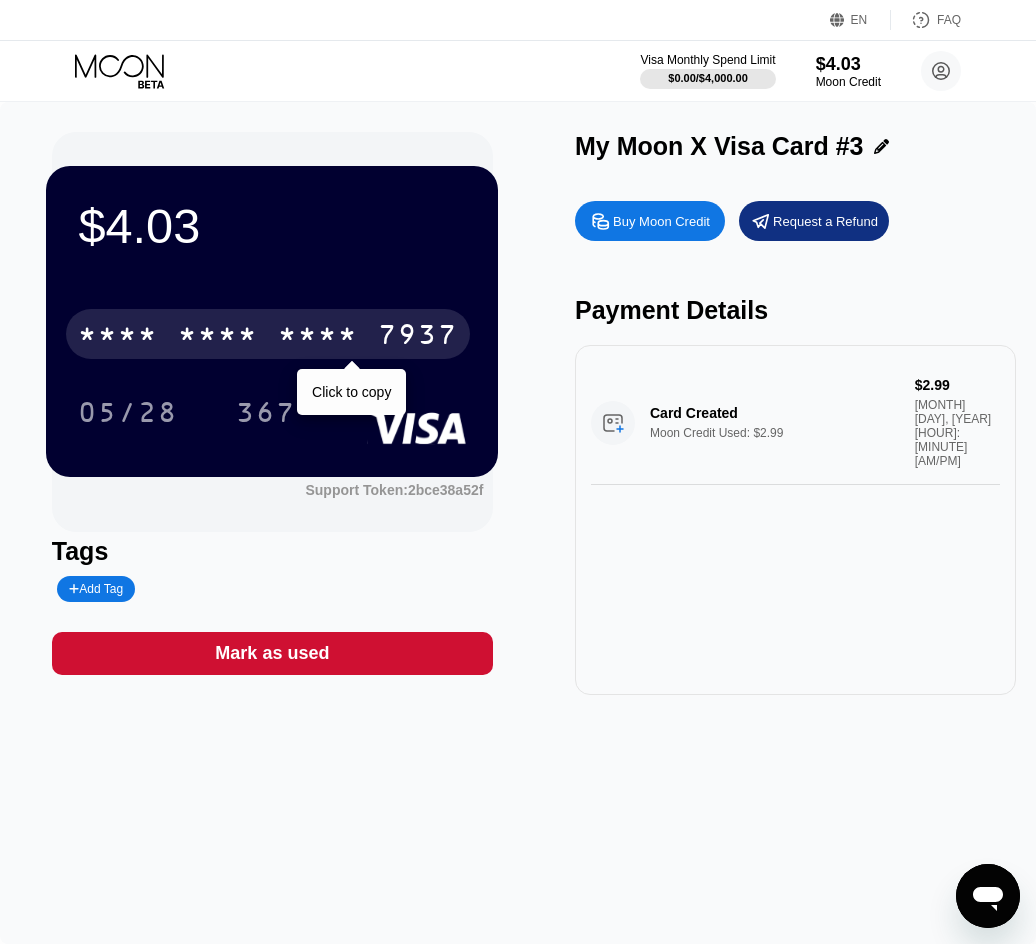 click on "* * * *" at bounding box center (318, 337) 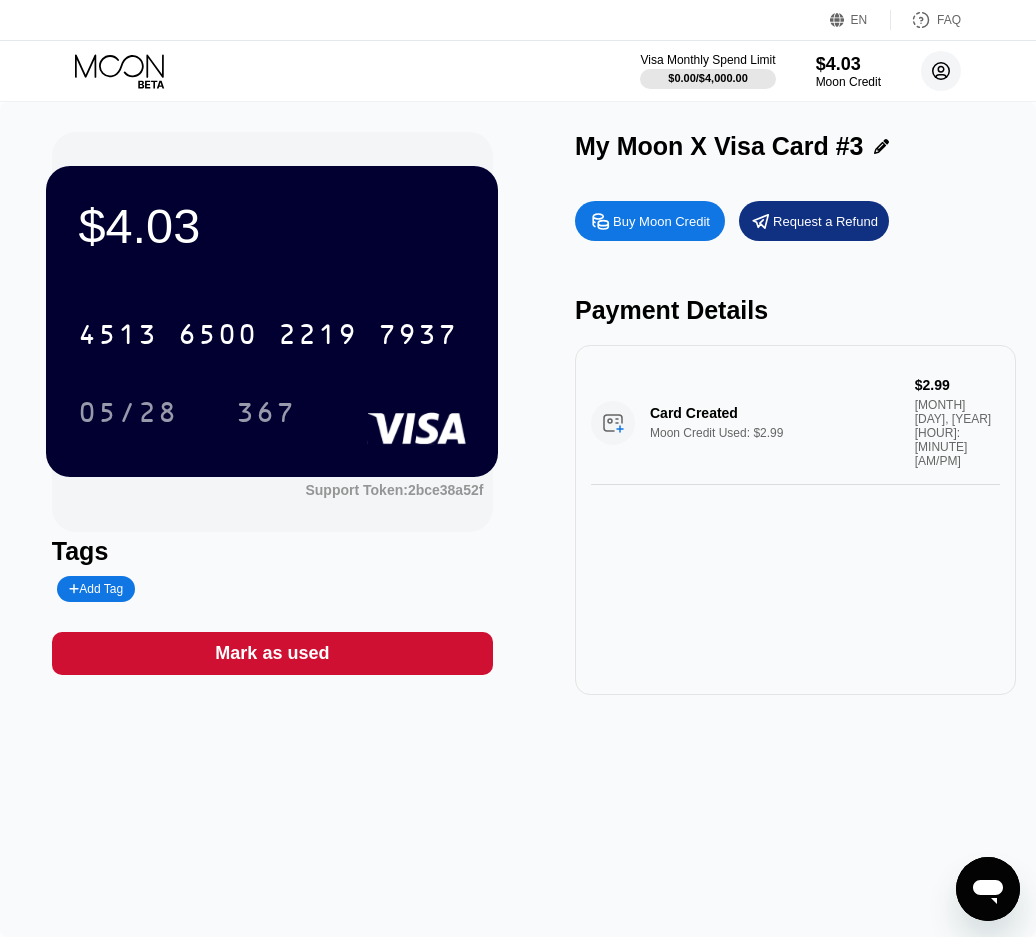 click 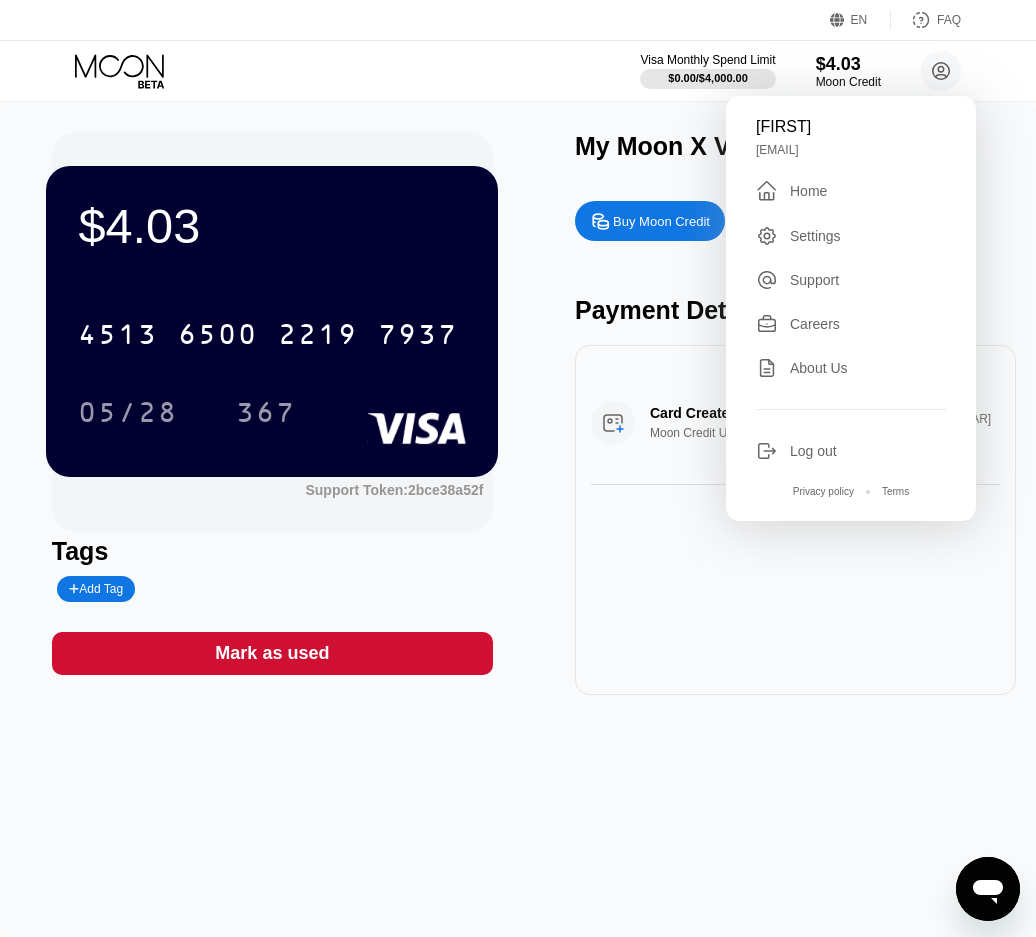click on "[EMAIL]" at bounding box center (851, 150) 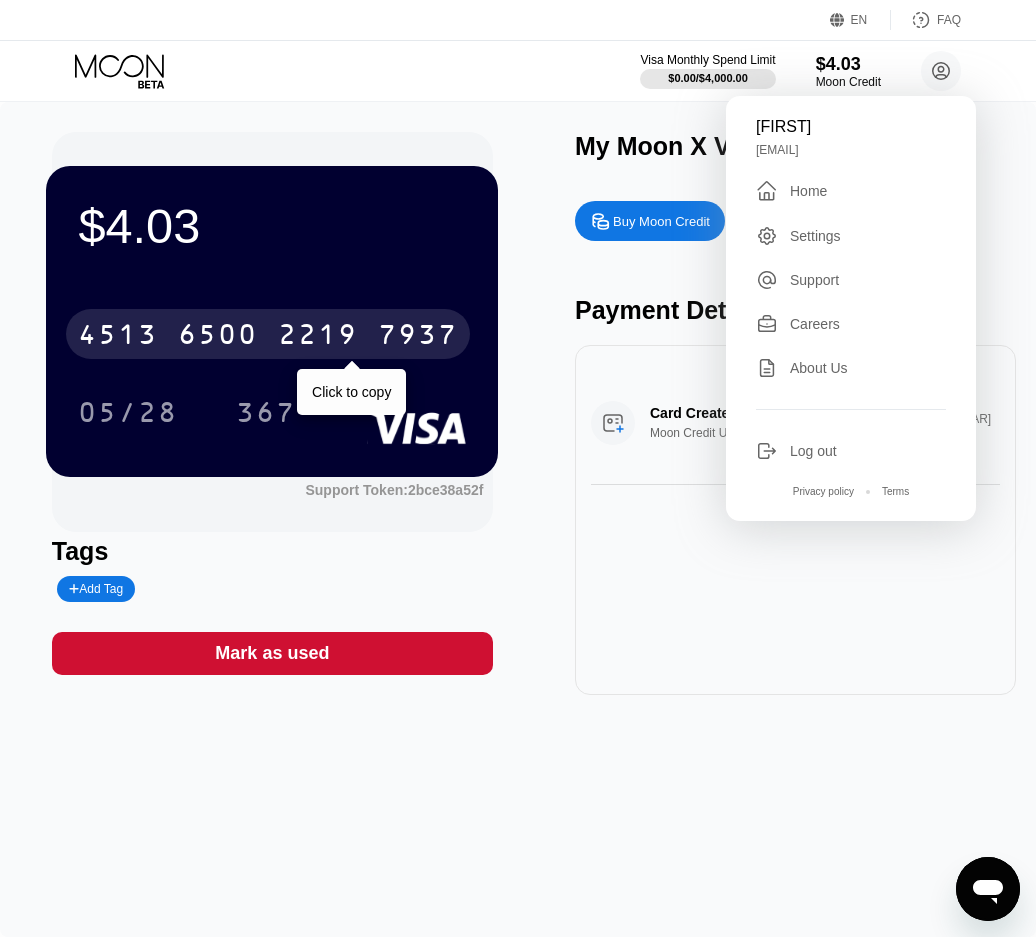 click on "6500" at bounding box center (218, 337) 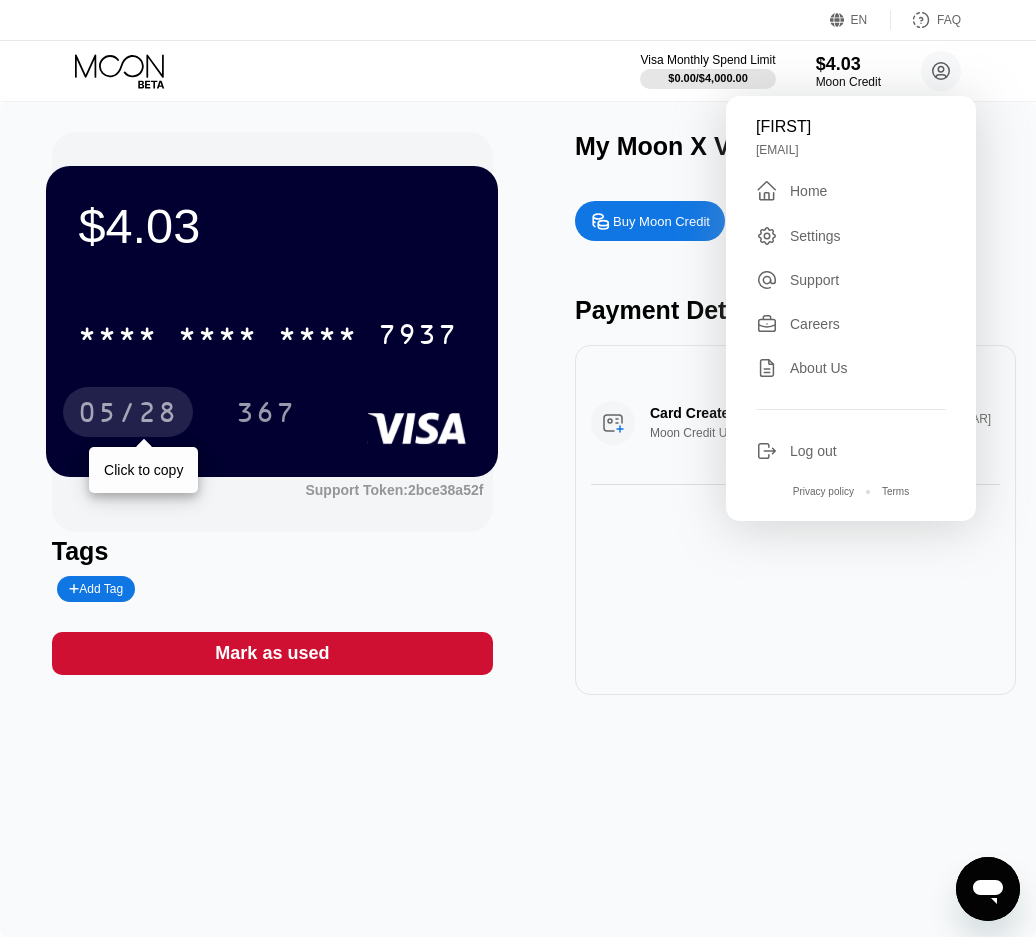 click on "05/28" at bounding box center (128, 412) 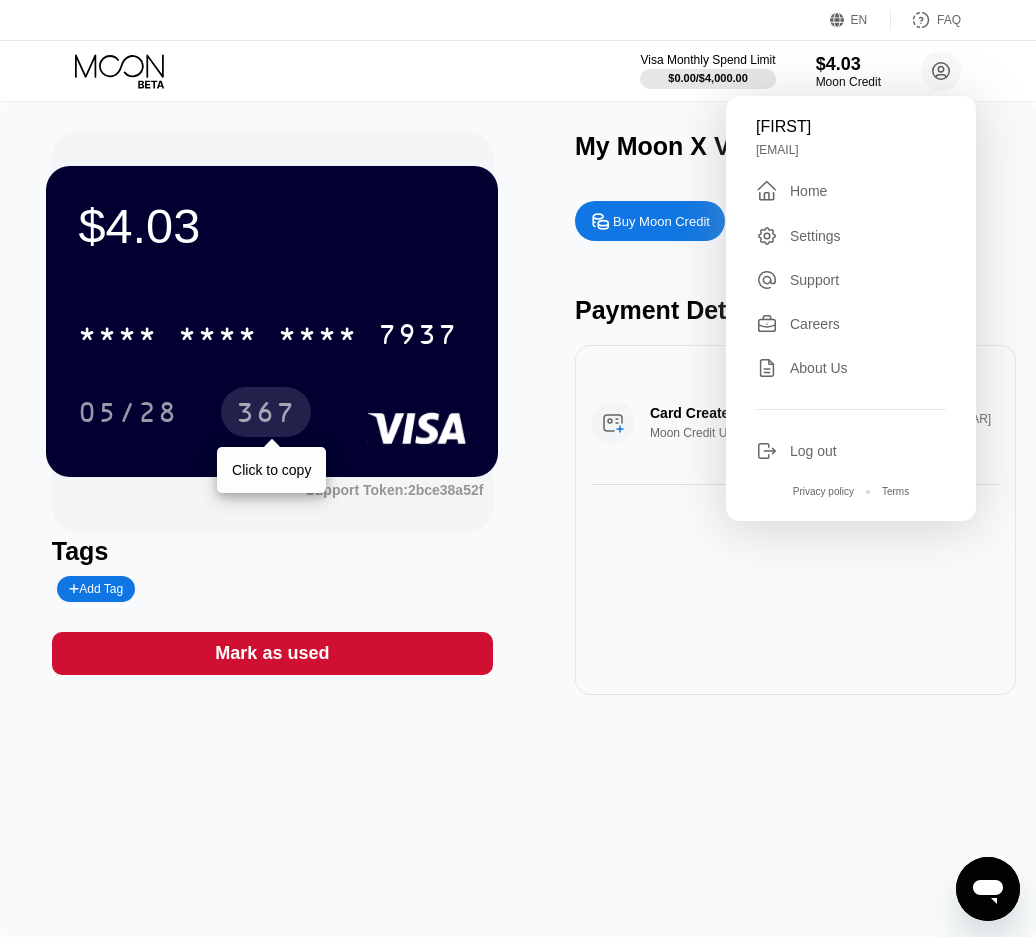 click on "367" at bounding box center (266, 415) 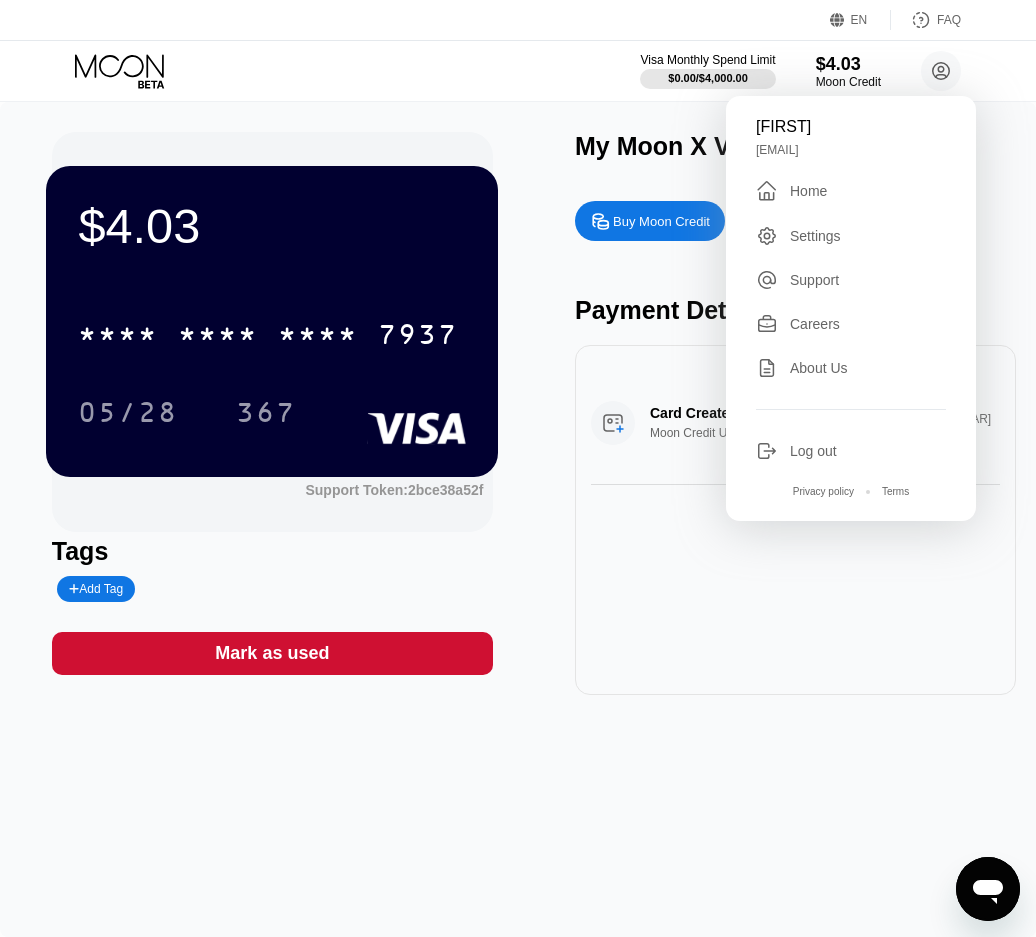 drag, startPoint x: 836, startPoint y: 790, endPoint x: 854, endPoint y: 451, distance: 339.47754 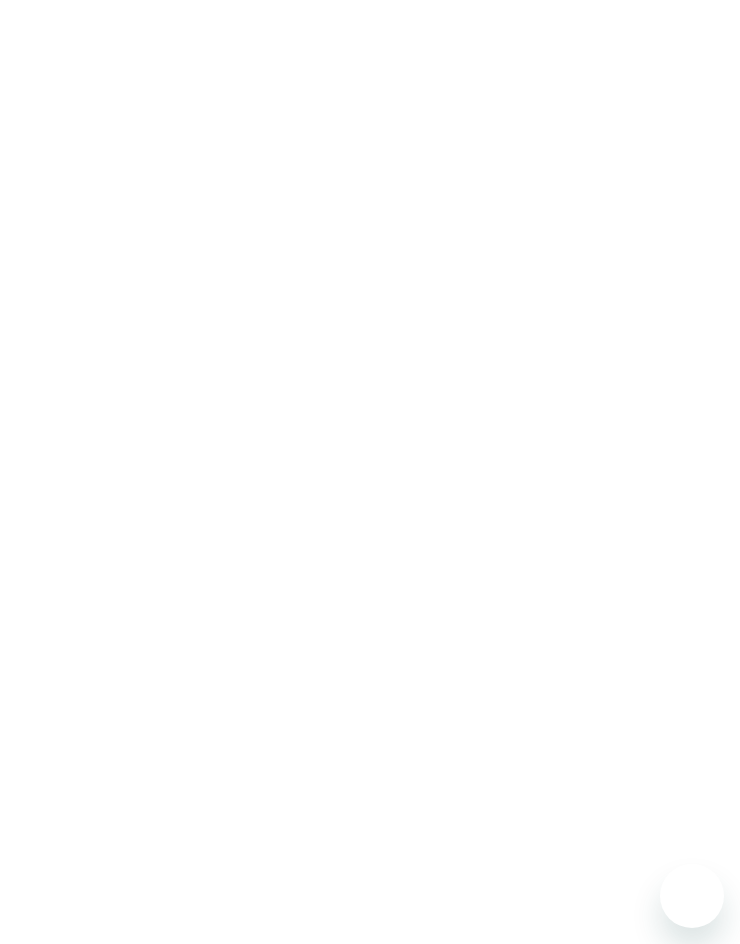 scroll, scrollTop: 0, scrollLeft: 0, axis: both 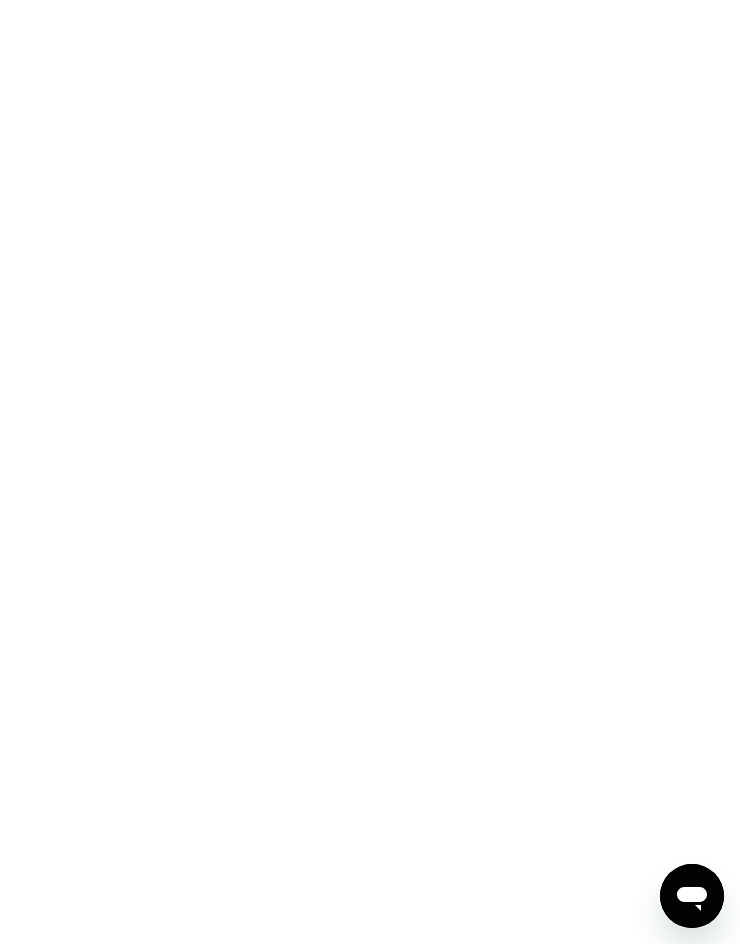 drag, startPoint x: 416, startPoint y: 225, endPoint x: 92, endPoint y: 1, distance: 393.89337 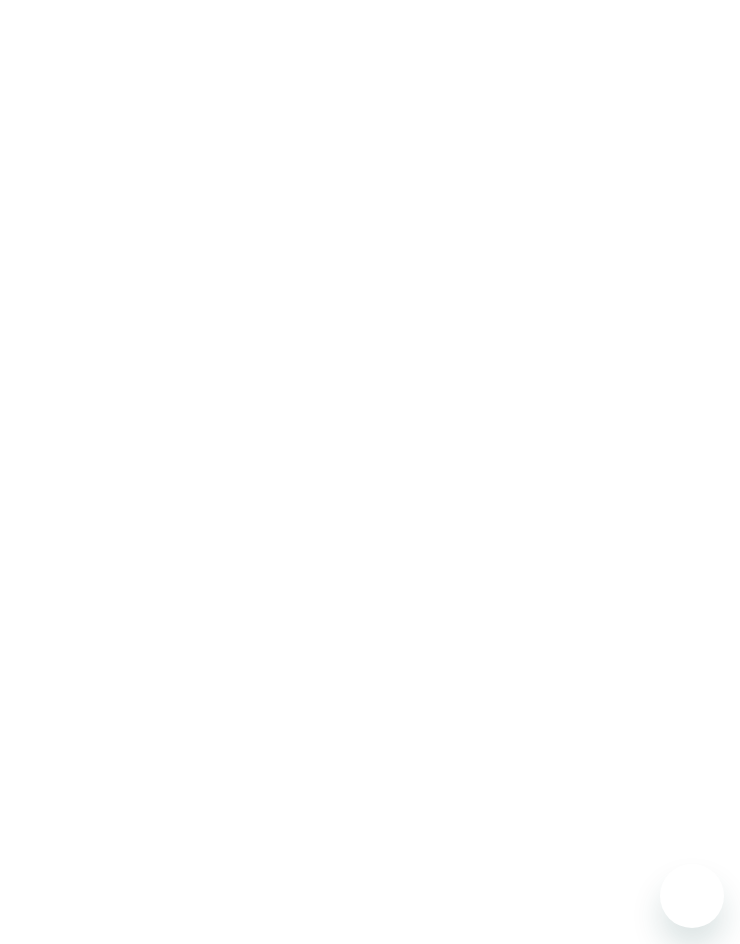 scroll, scrollTop: 0, scrollLeft: 0, axis: both 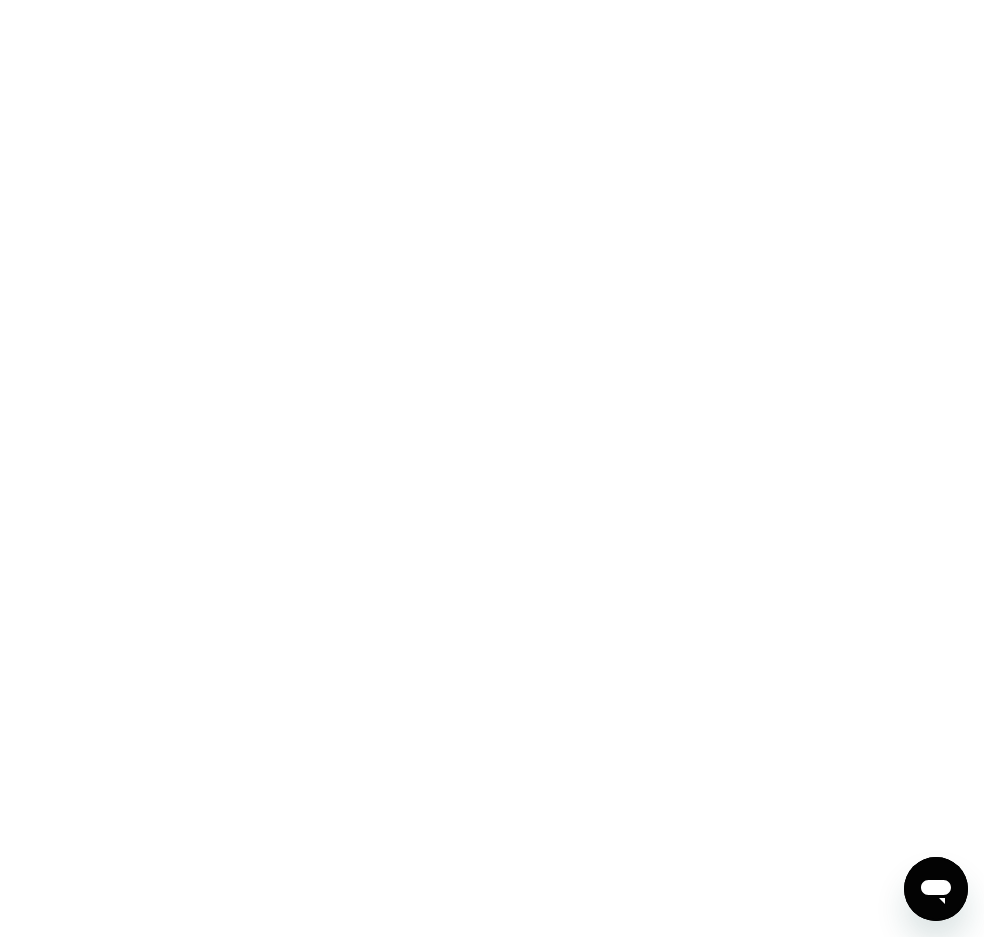 click at bounding box center [492, 468] 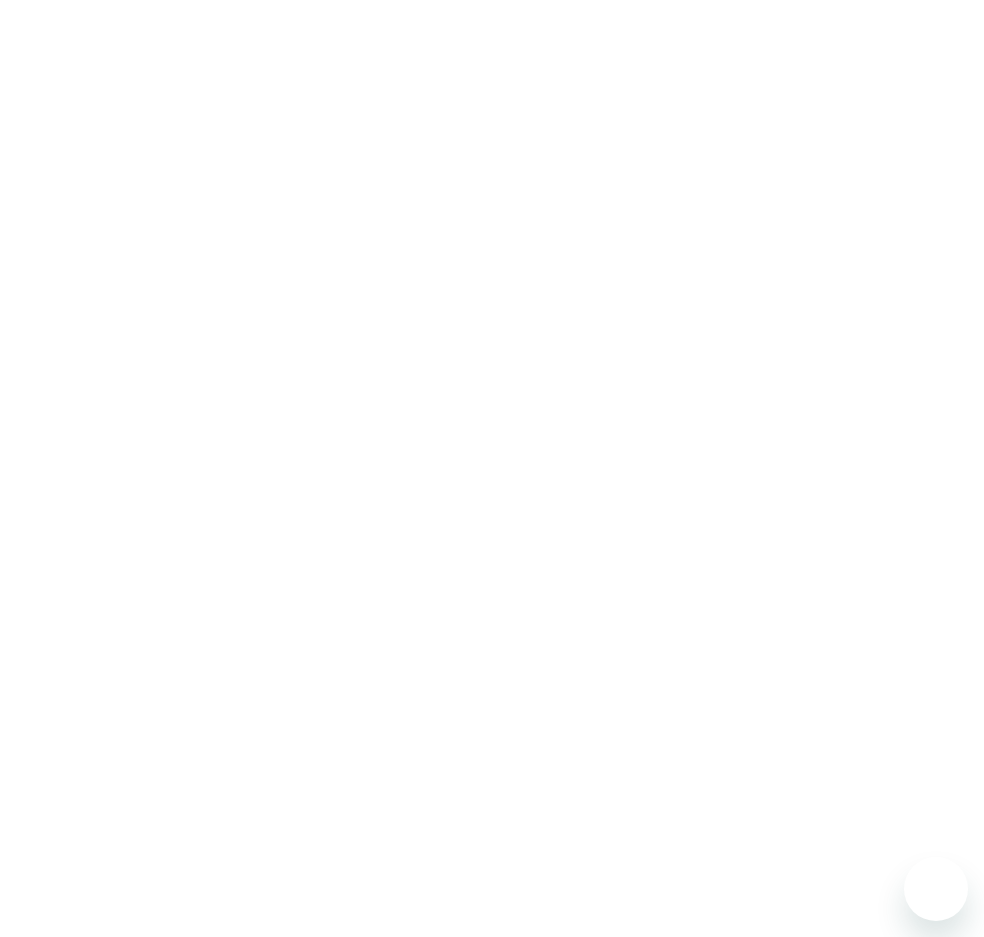 scroll, scrollTop: 0, scrollLeft: 0, axis: both 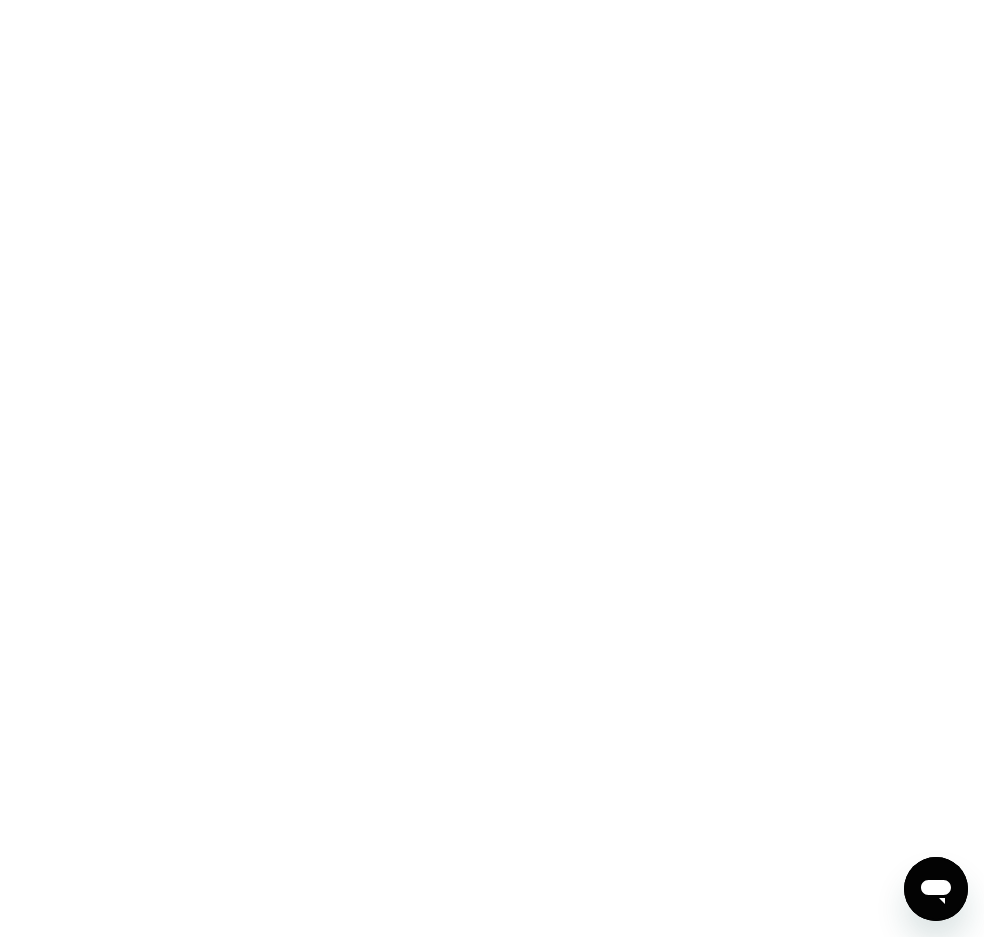 click at bounding box center (492, 468) 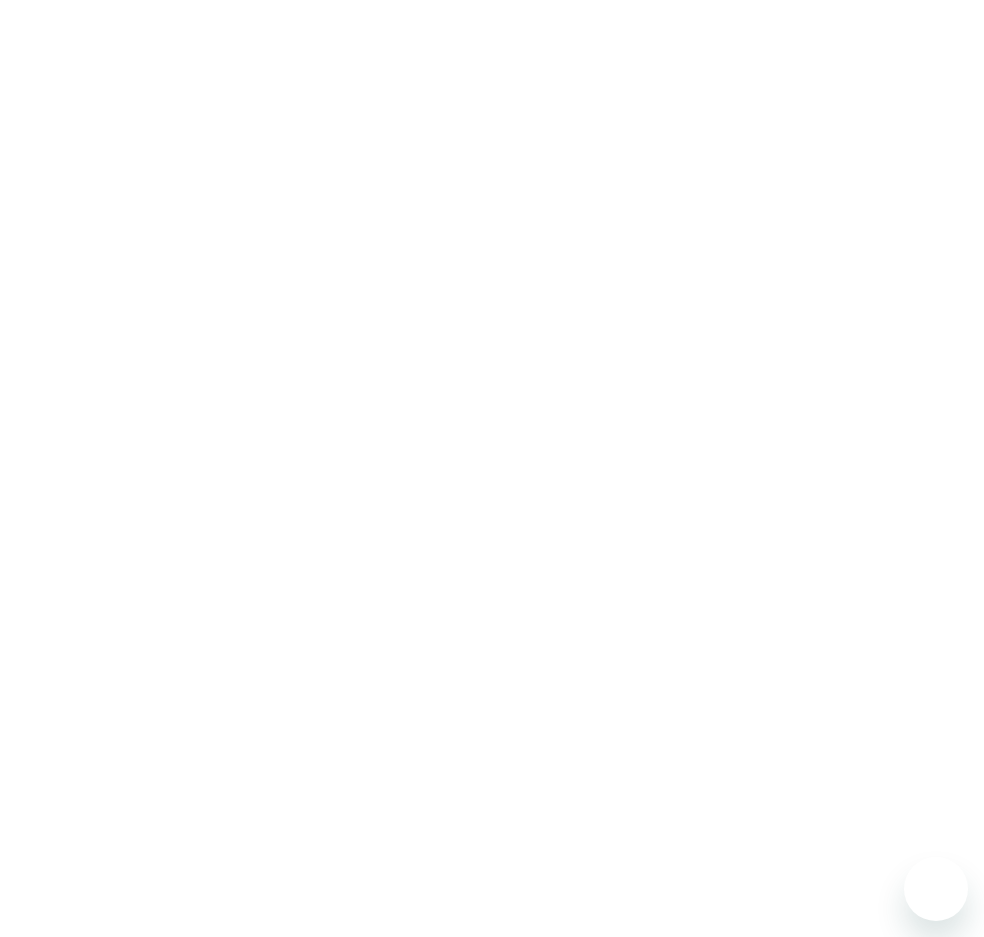 scroll, scrollTop: 0, scrollLeft: 0, axis: both 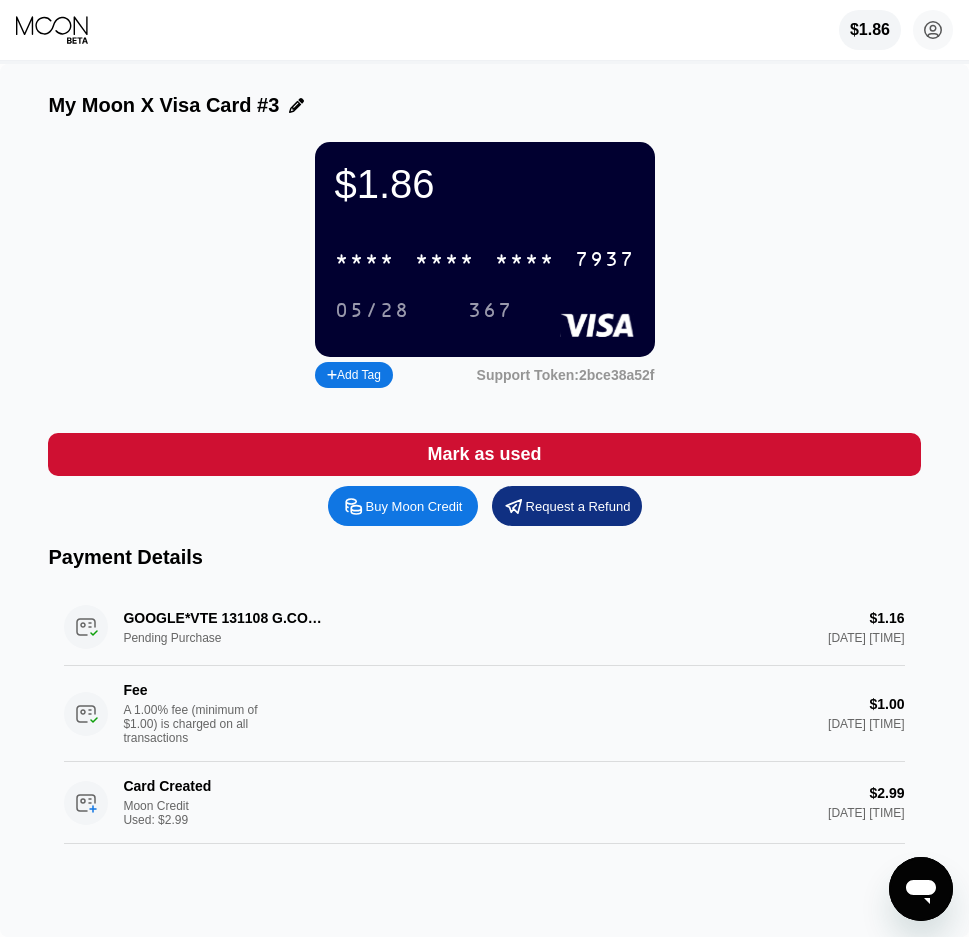 click on "GOOGLE*VTE 131108 G.CO/HELPPAY#GB Pending Purchase $1.16 [DATE] [TIME] Fee A 1.00% fee (minimum of $1.00) is charged on all transactions $1.00 [DATE] [TIME]" at bounding box center [484, 675] 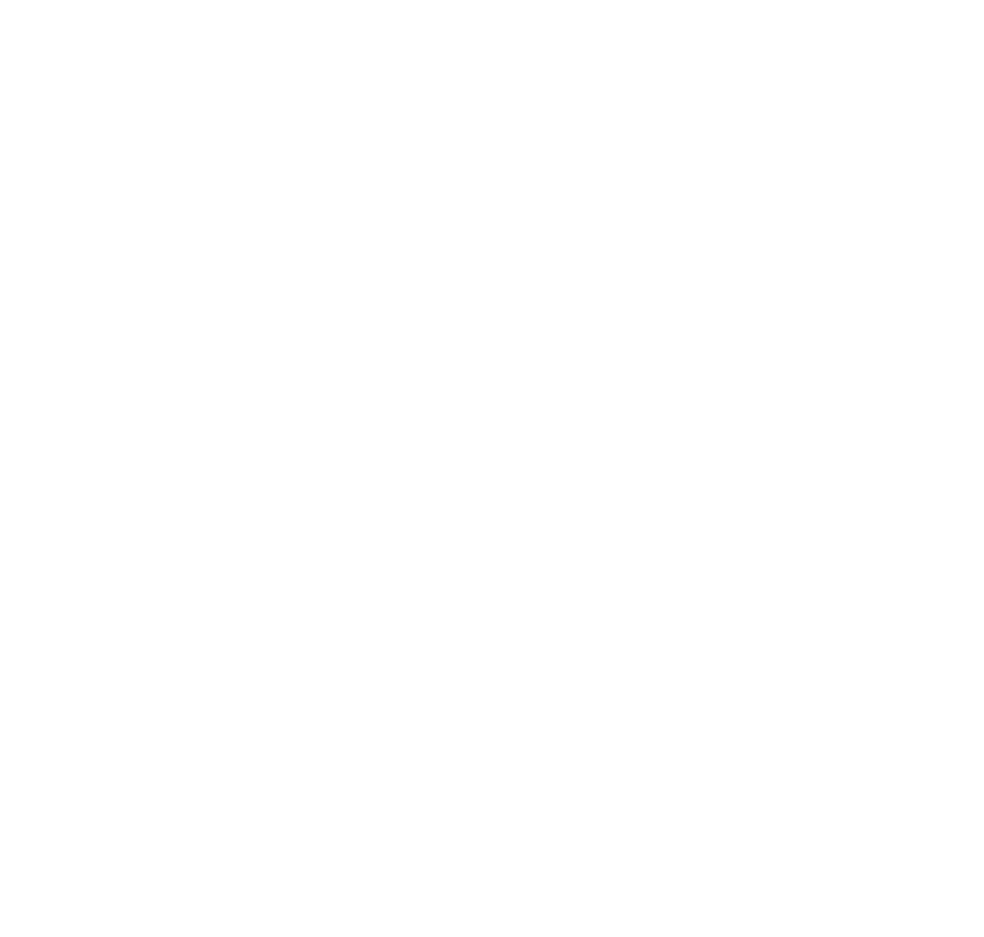 scroll, scrollTop: 0, scrollLeft: 0, axis: both 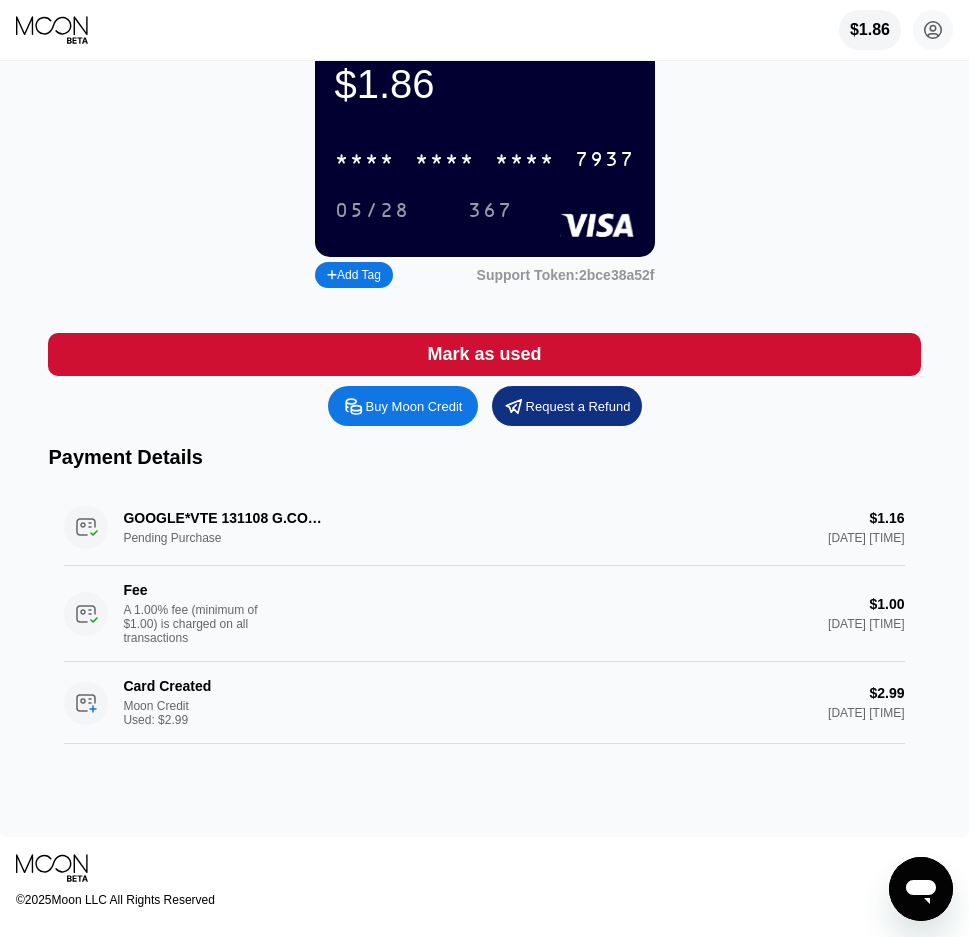 click on "GOOGLE*VTE 131108 G.CO/HELPPAY#GB Pending Purchase $1.16 [DATE] [TIME] Fee A 1.00% fee (minimum of $1.00) is charged on all transactions $1.00 [DATE] [TIME]" at bounding box center [484, 575] 